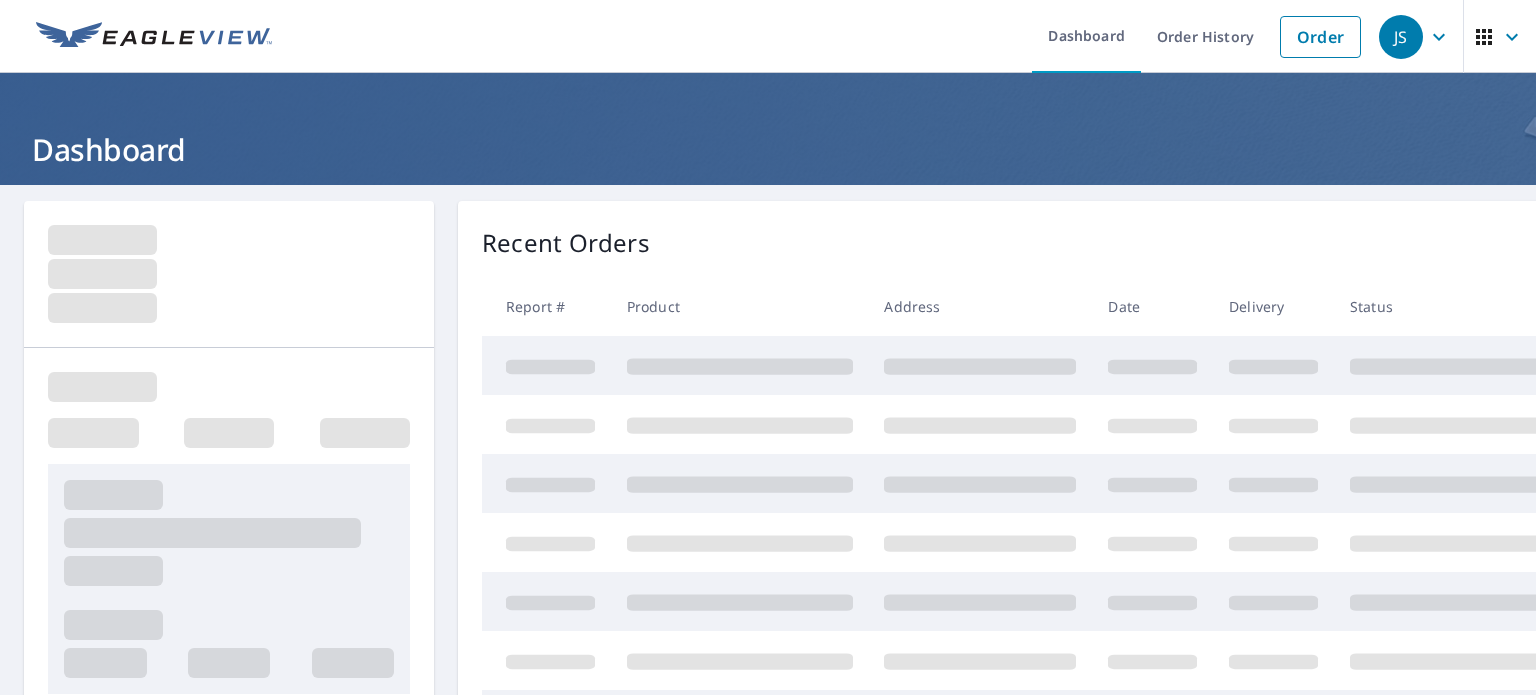 scroll, scrollTop: 0, scrollLeft: 0, axis: both 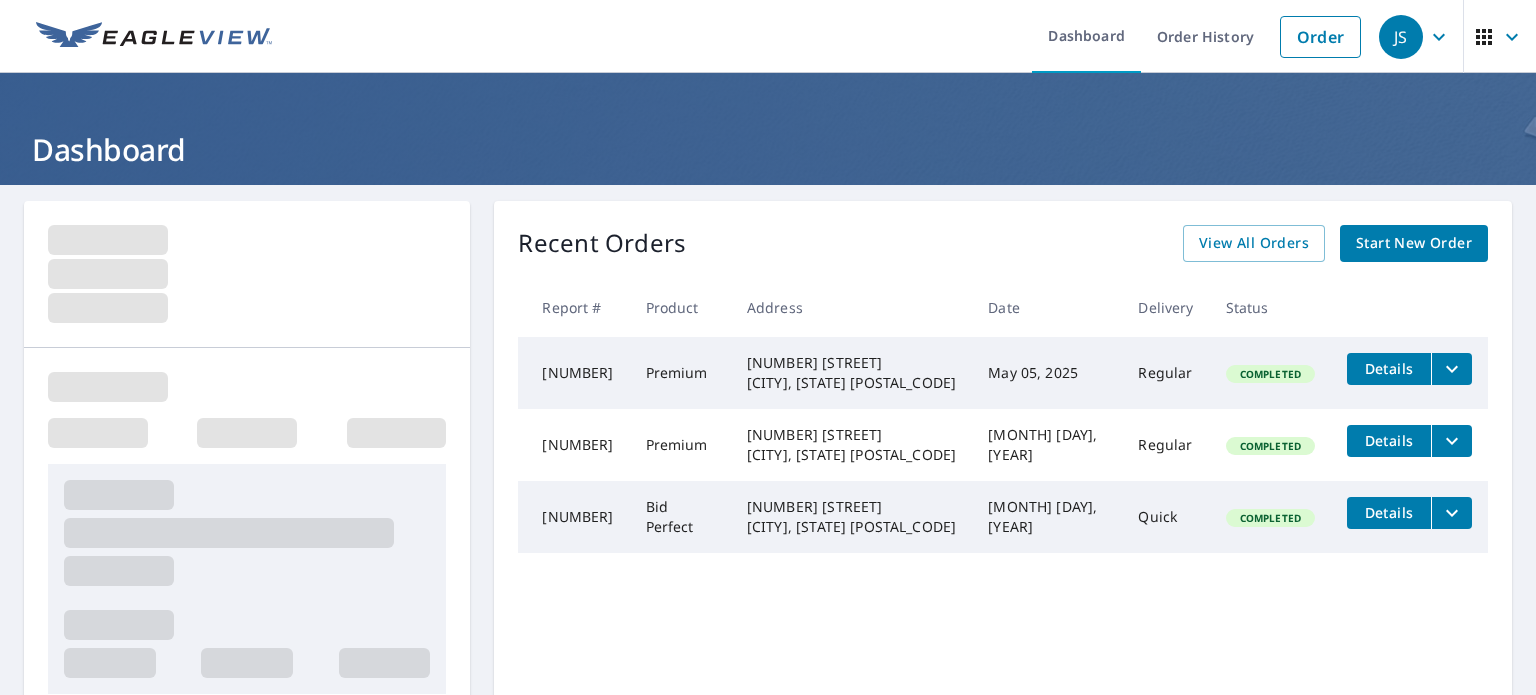 click on "Start New Order" at bounding box center (1414, 243) 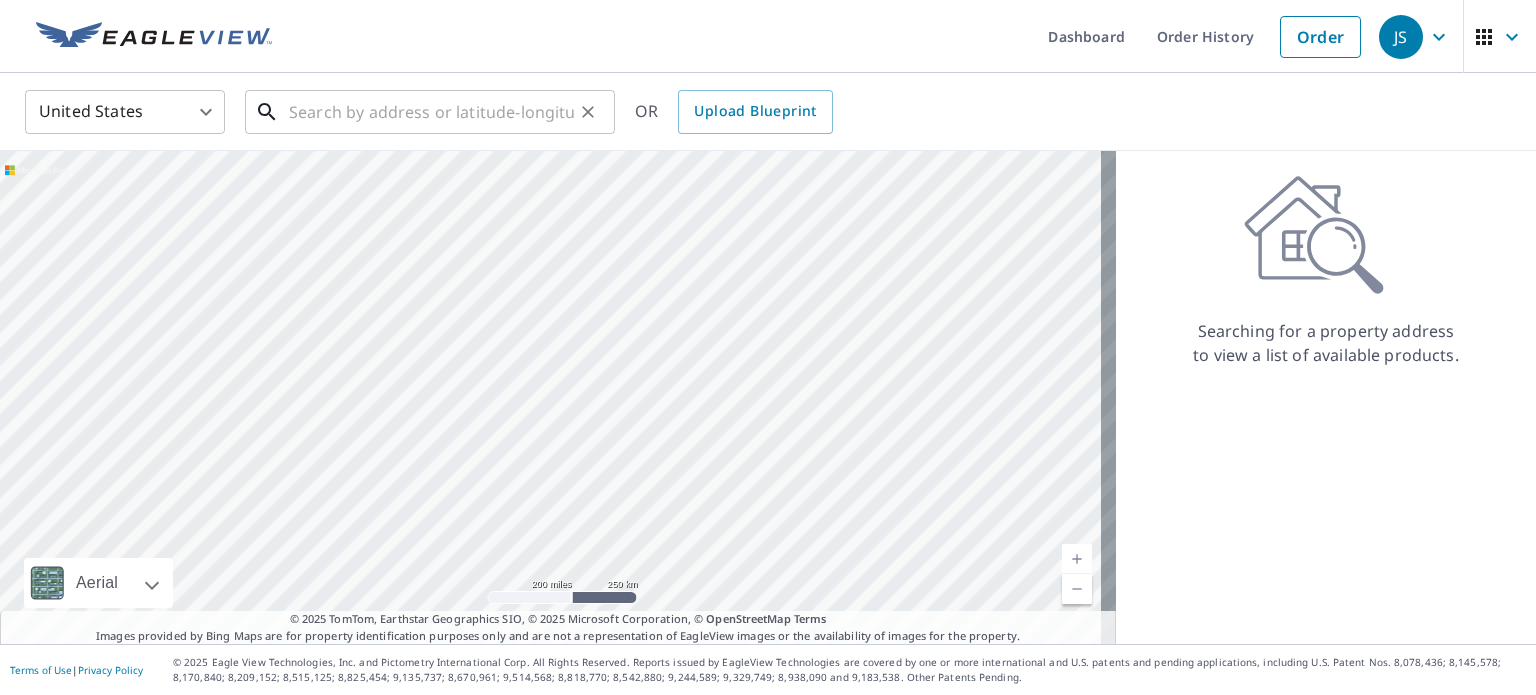 click at bounding box center (431, 112) 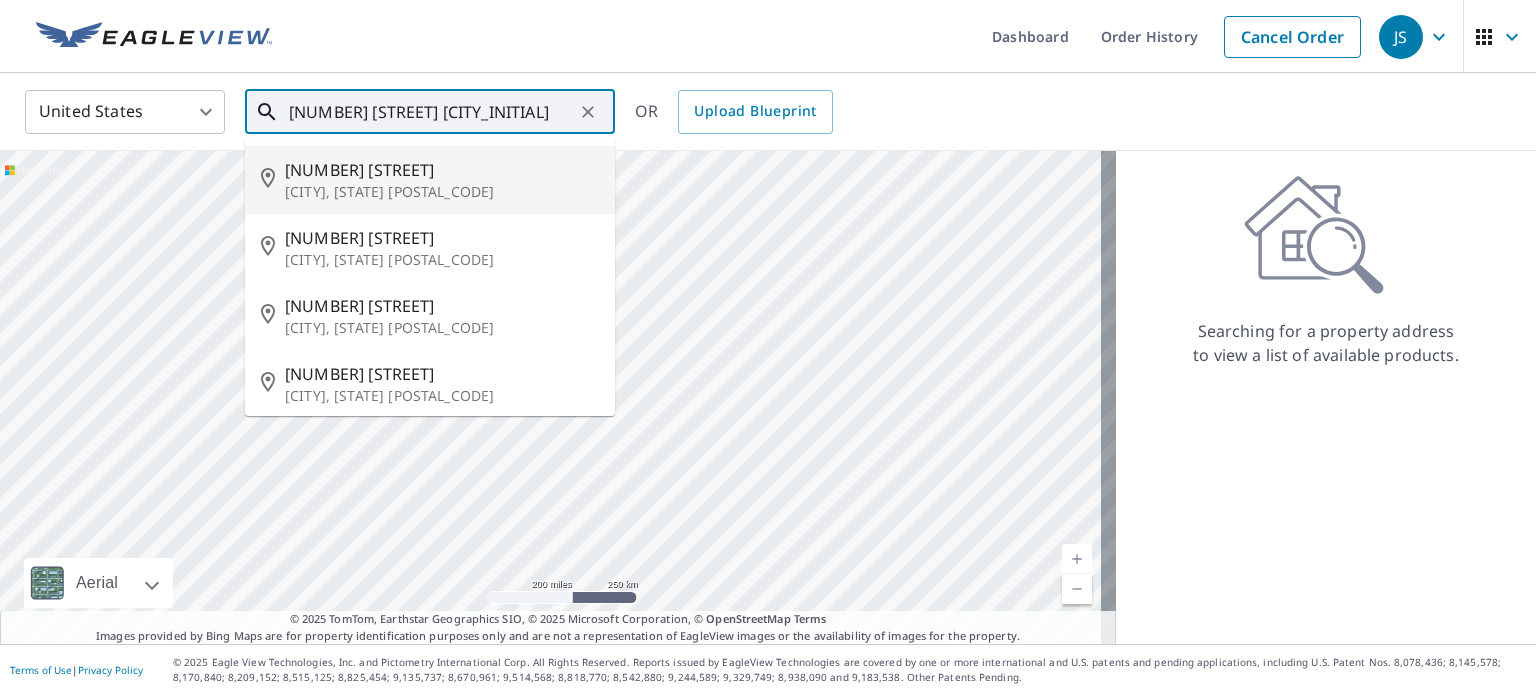 click on "274 Wentworth Rd" at bounding box center (442, 170) 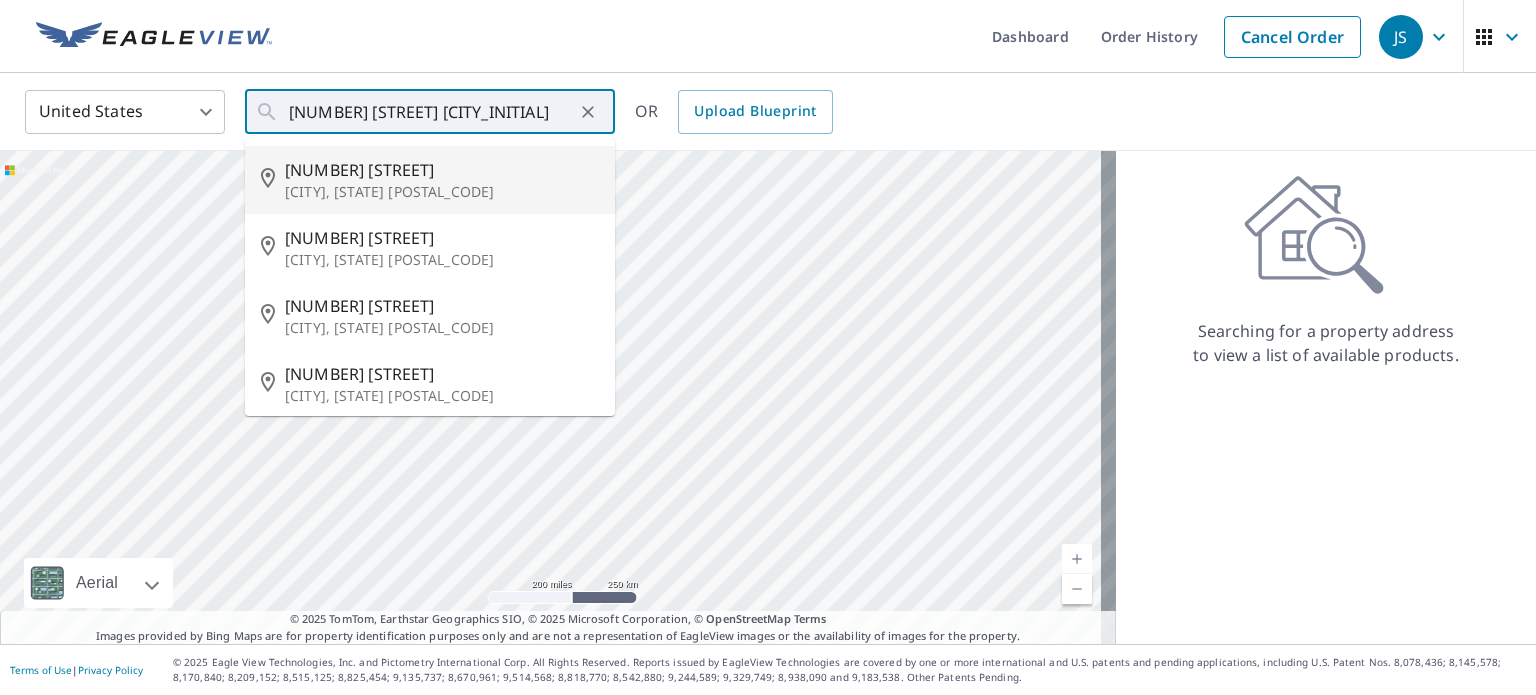 type on "274 Wentworth Rd Brookfield, NH 03872" 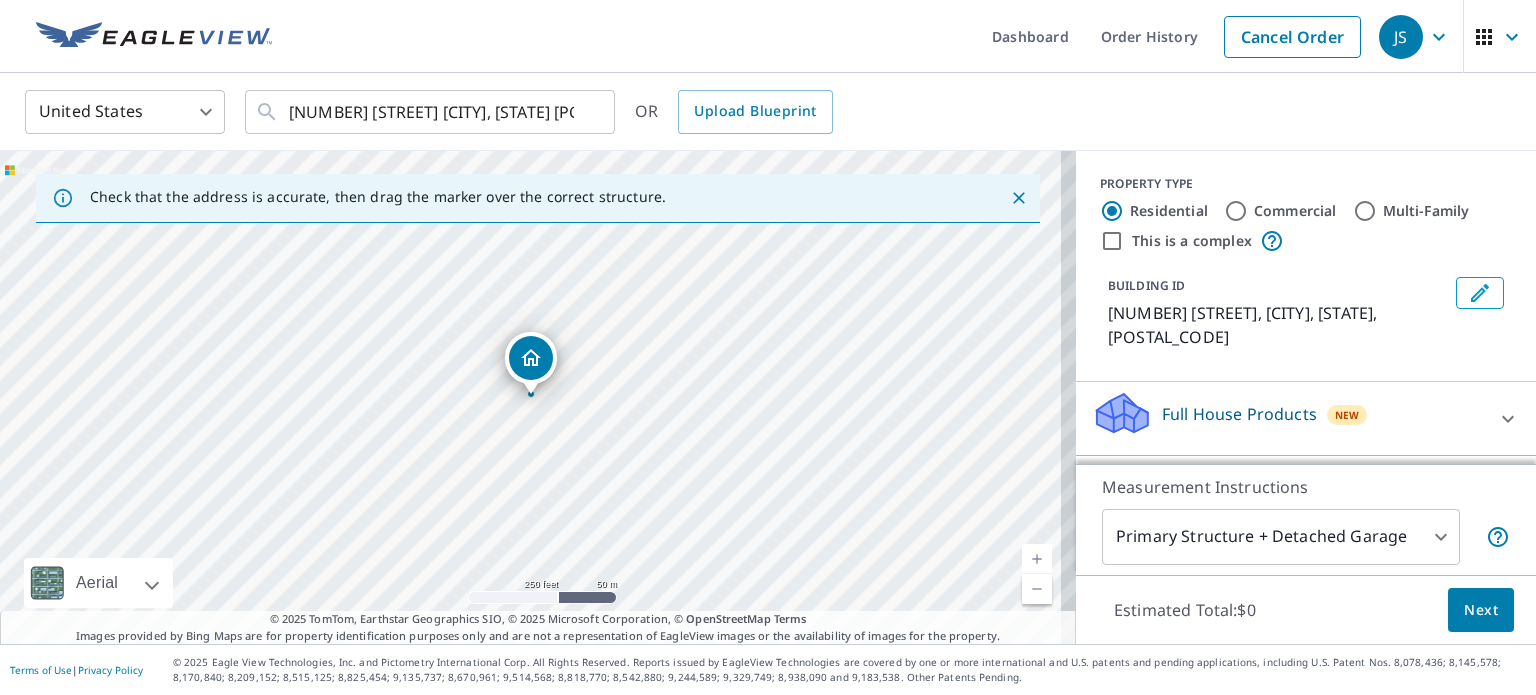 click at bounding box center [1037, 559] 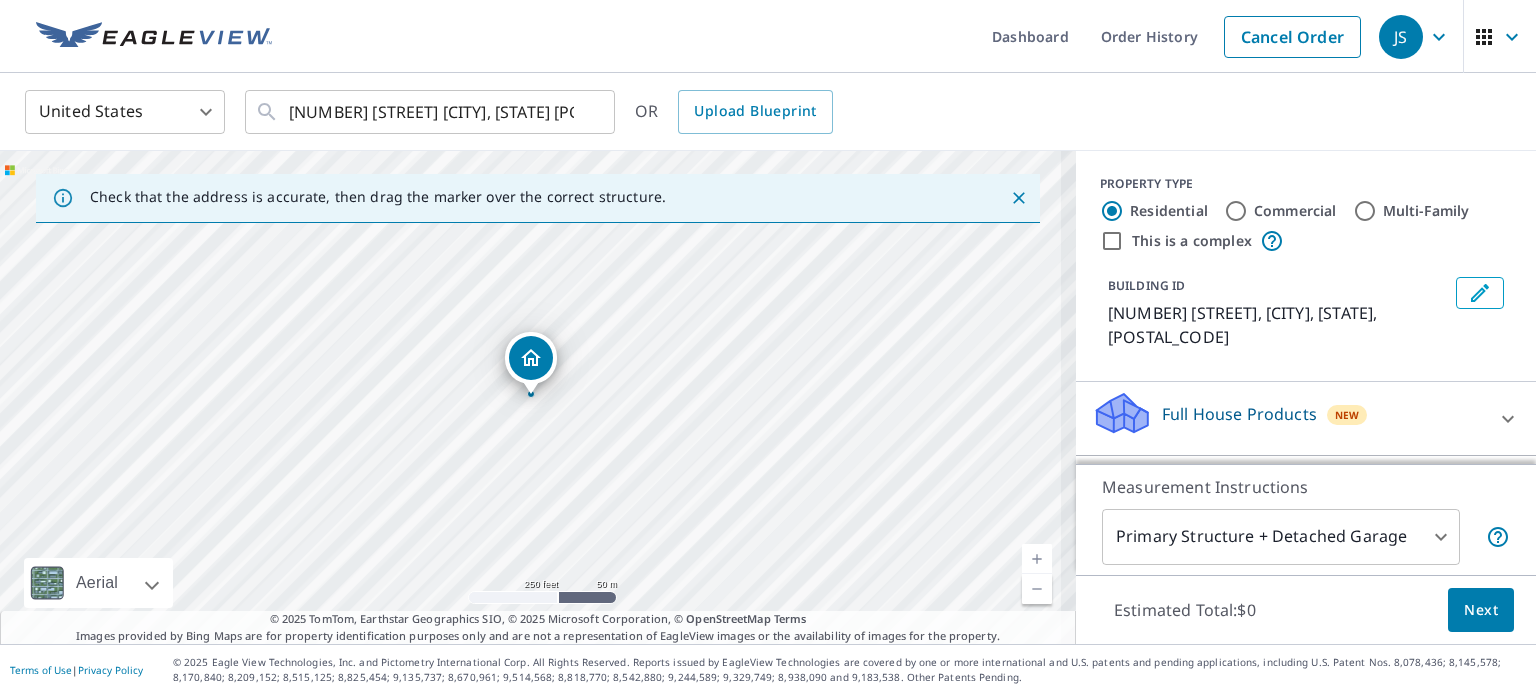click at bounding box center (1037, 559) 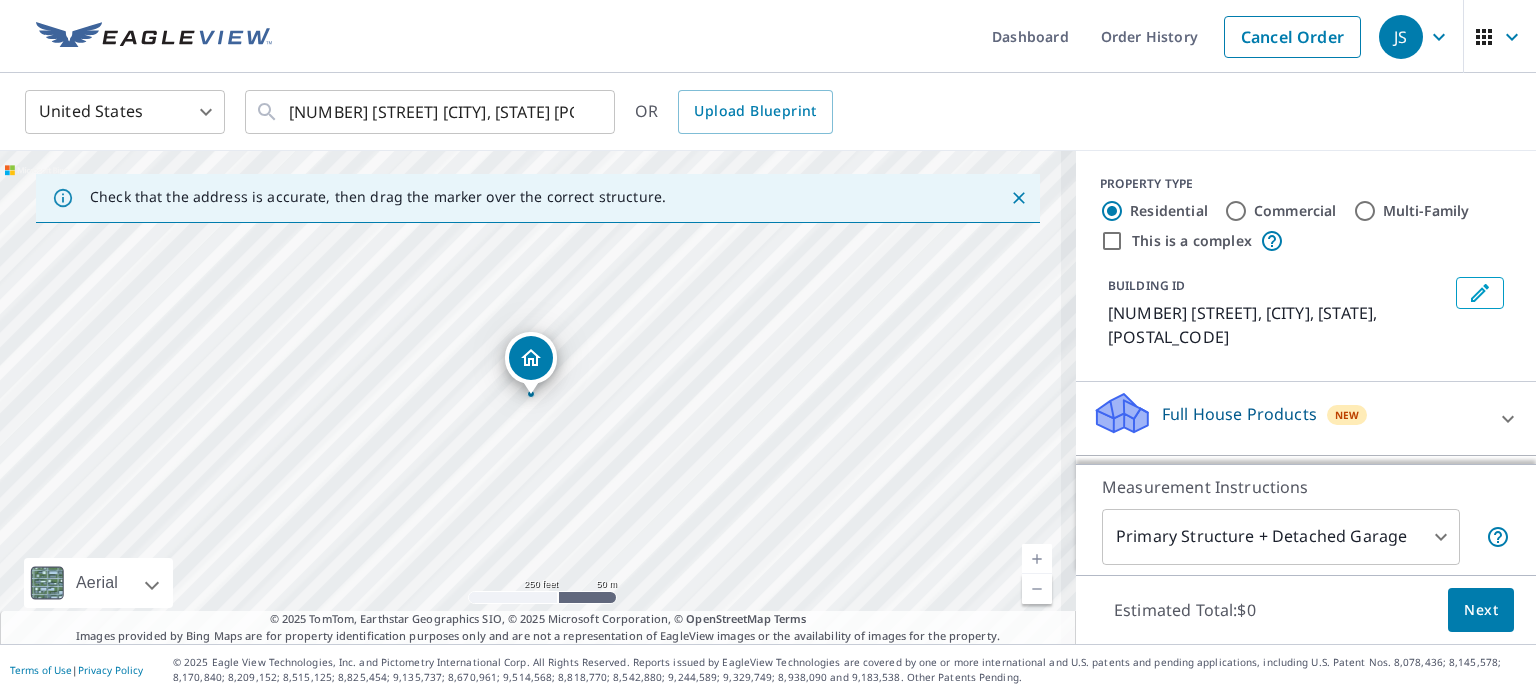 click at bounding box center (1037, 559) 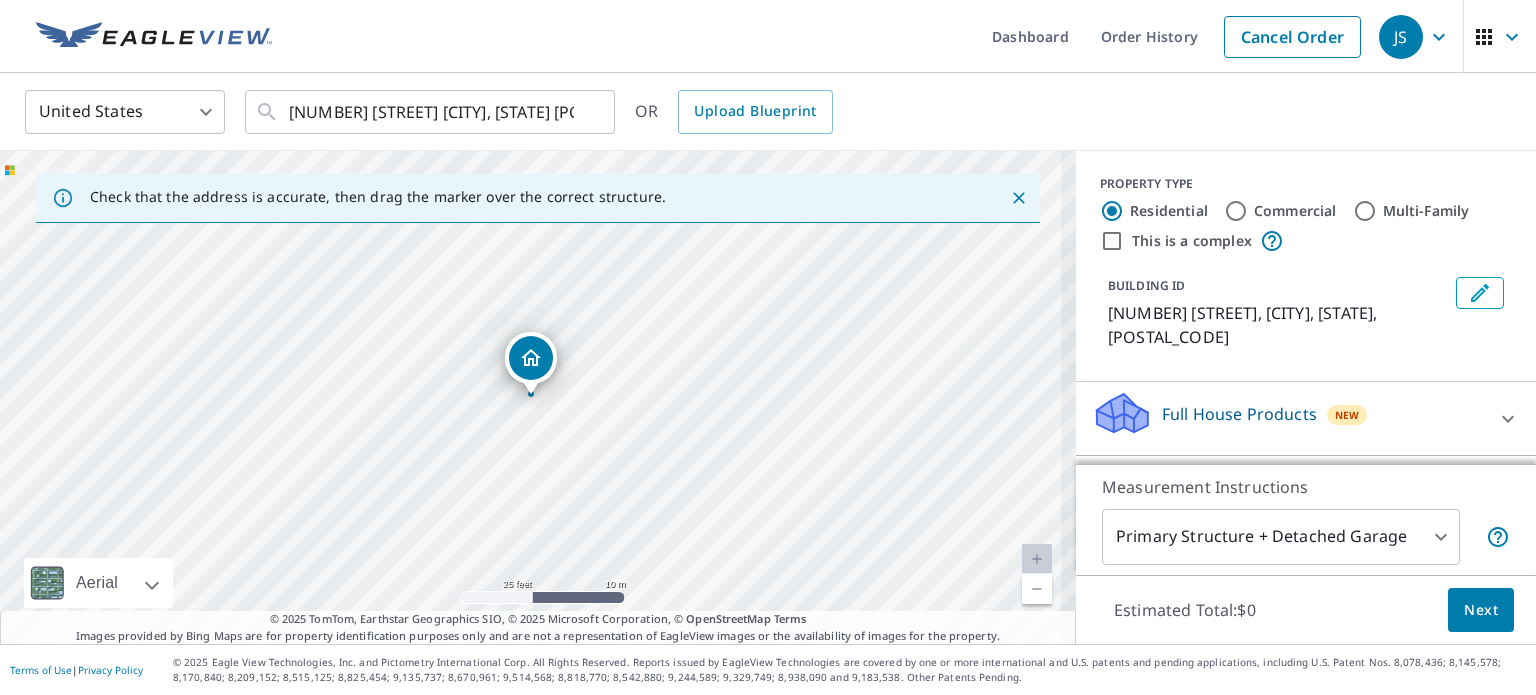click at bounding box center (1037, 559) 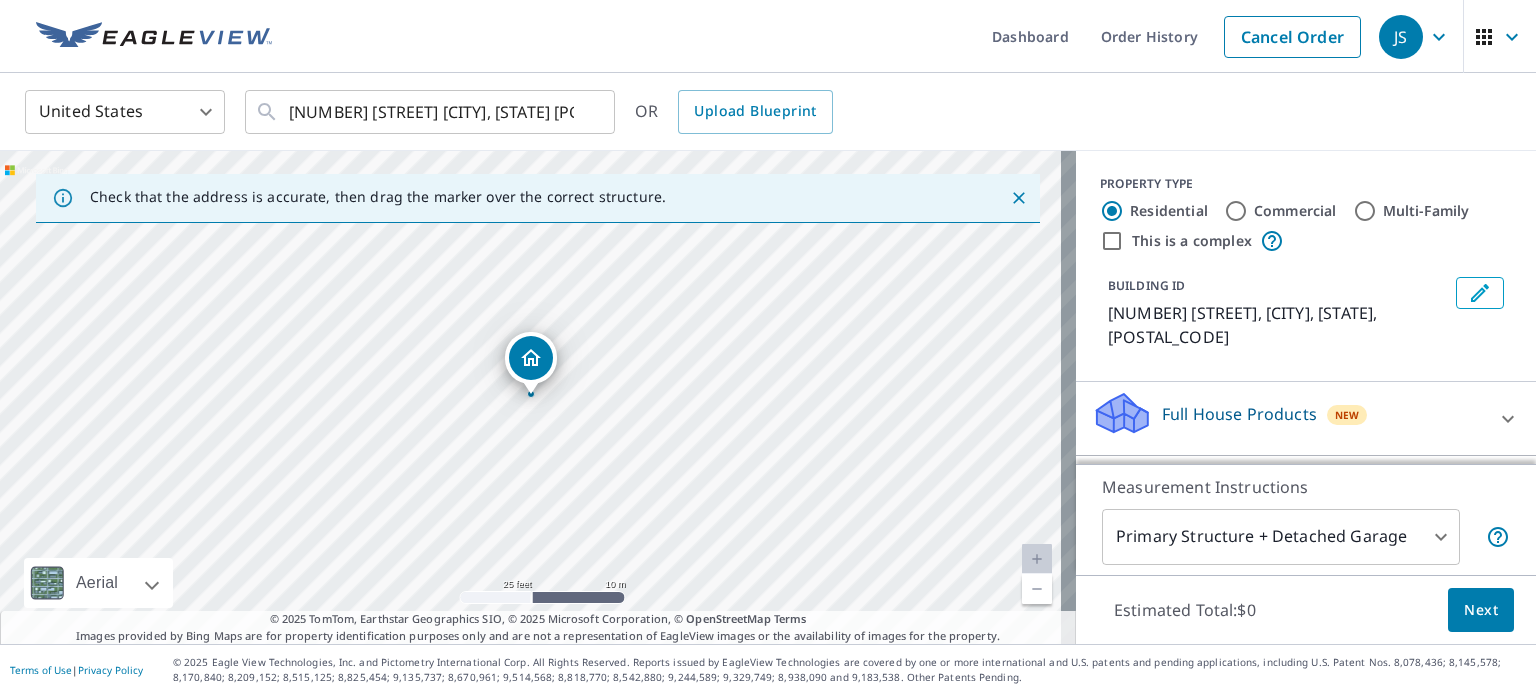 click at bounding box center (1037, 589) 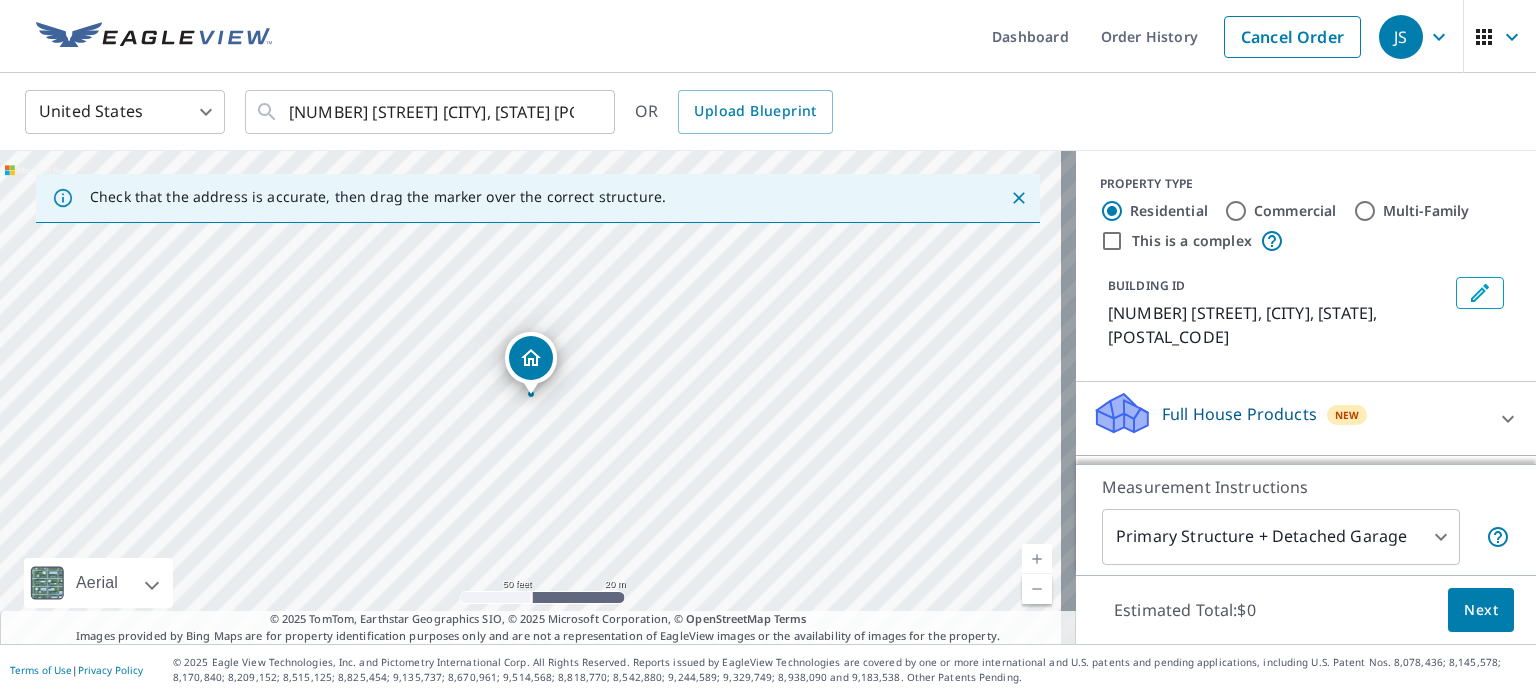 click at bounding box center (1037, 589) 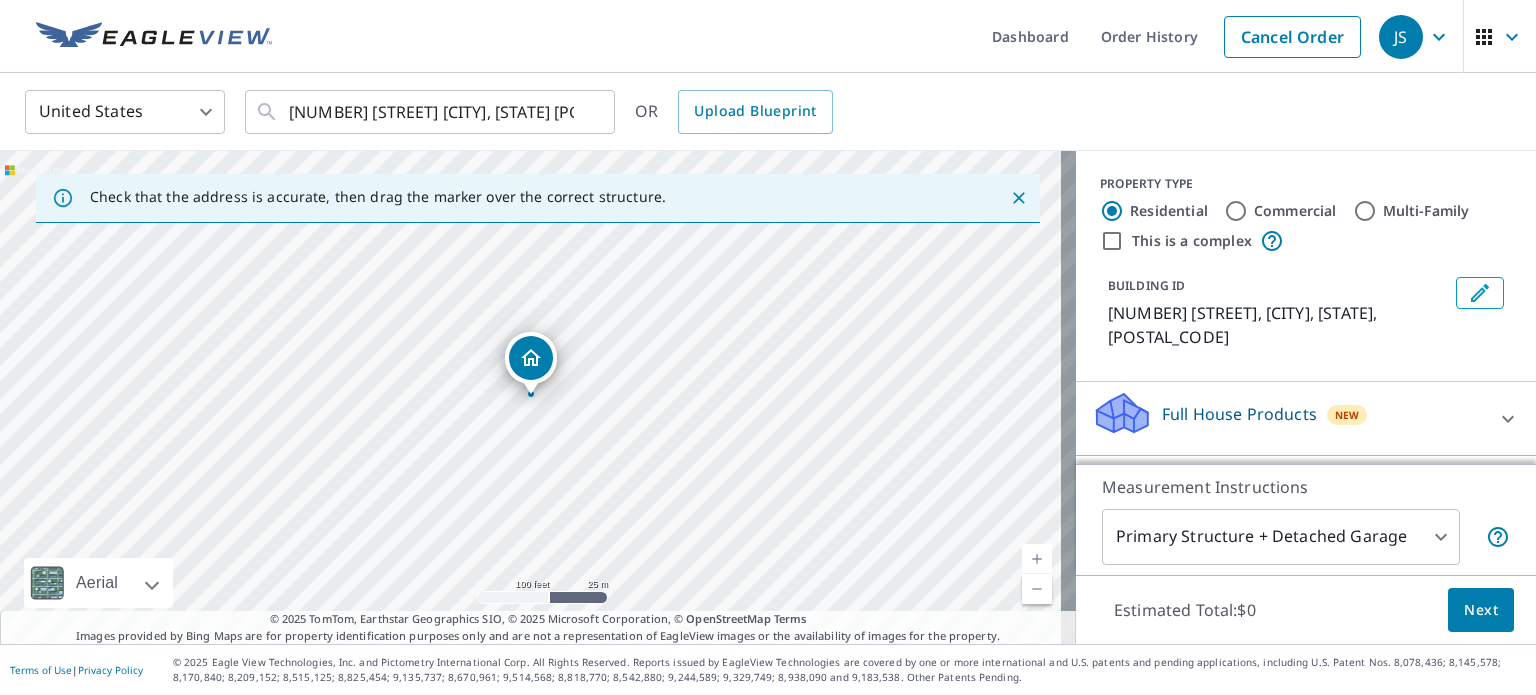 click at bounding box center (1037, 589) 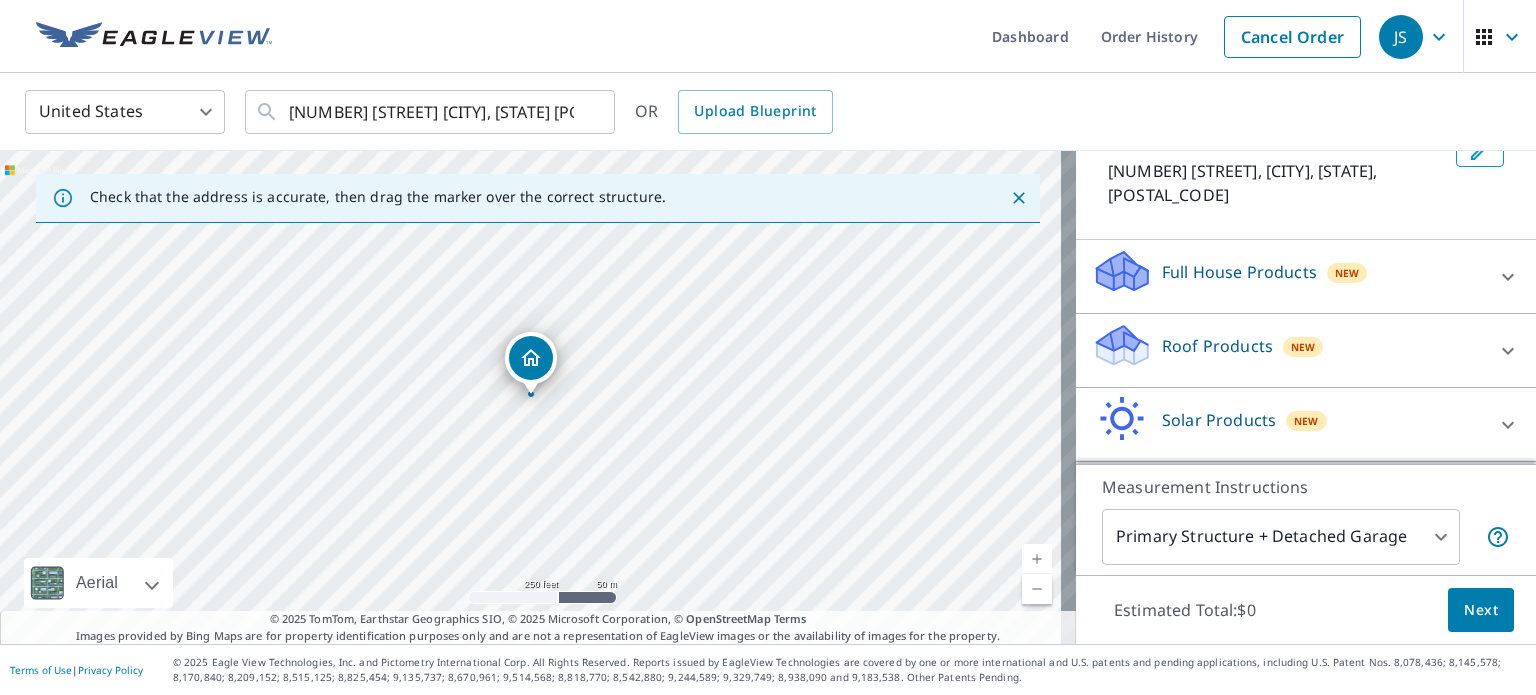 scroll, scrollTop: 147, scrollLeft: 0, axis: vertical 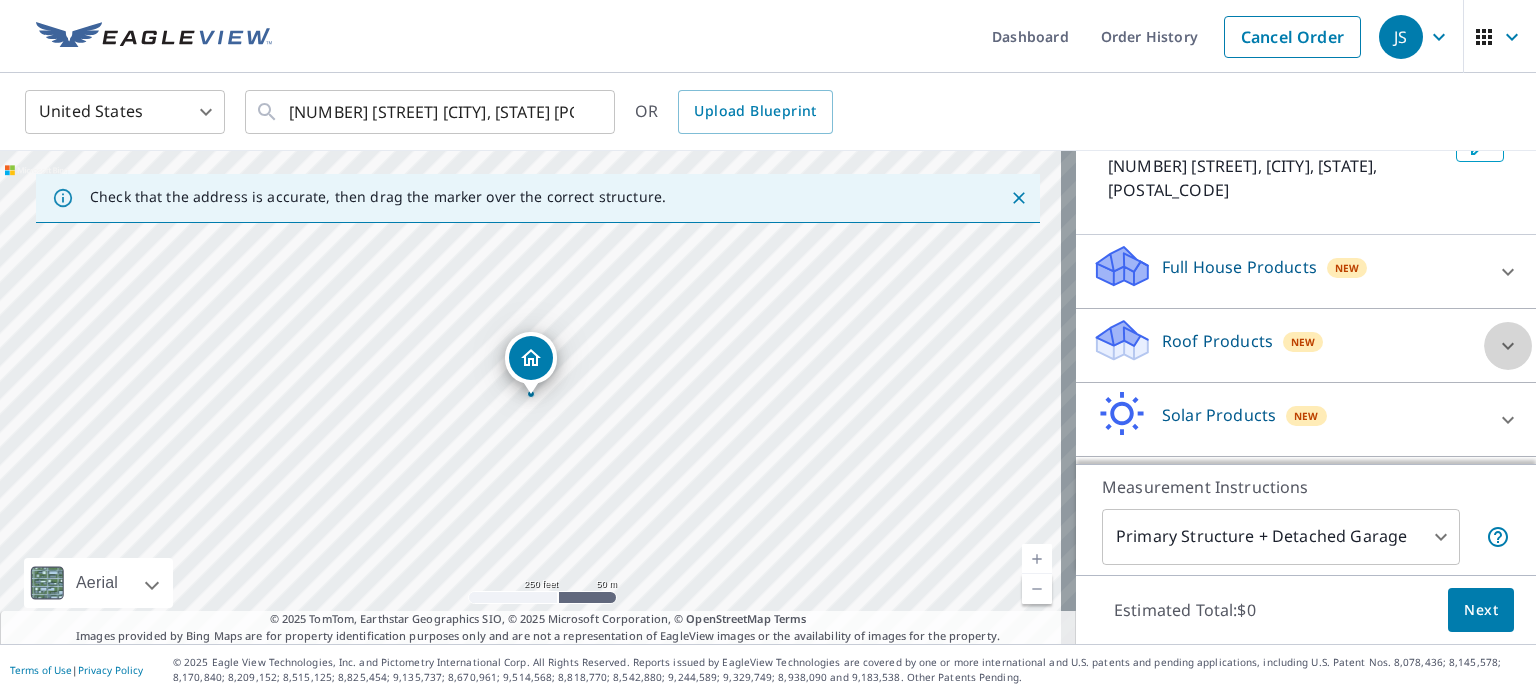 click 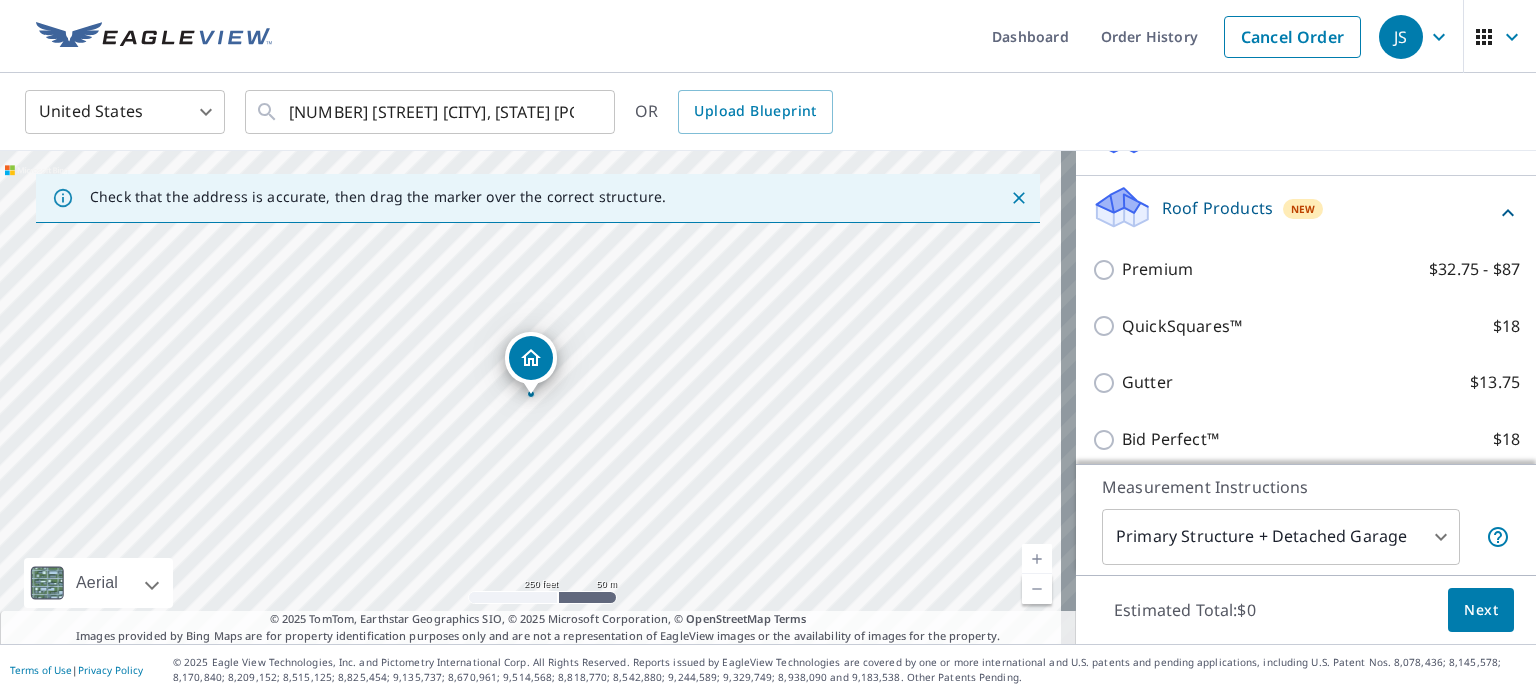 scroll, scrollTop: 292, scrollLeft: 0, axis: vertical 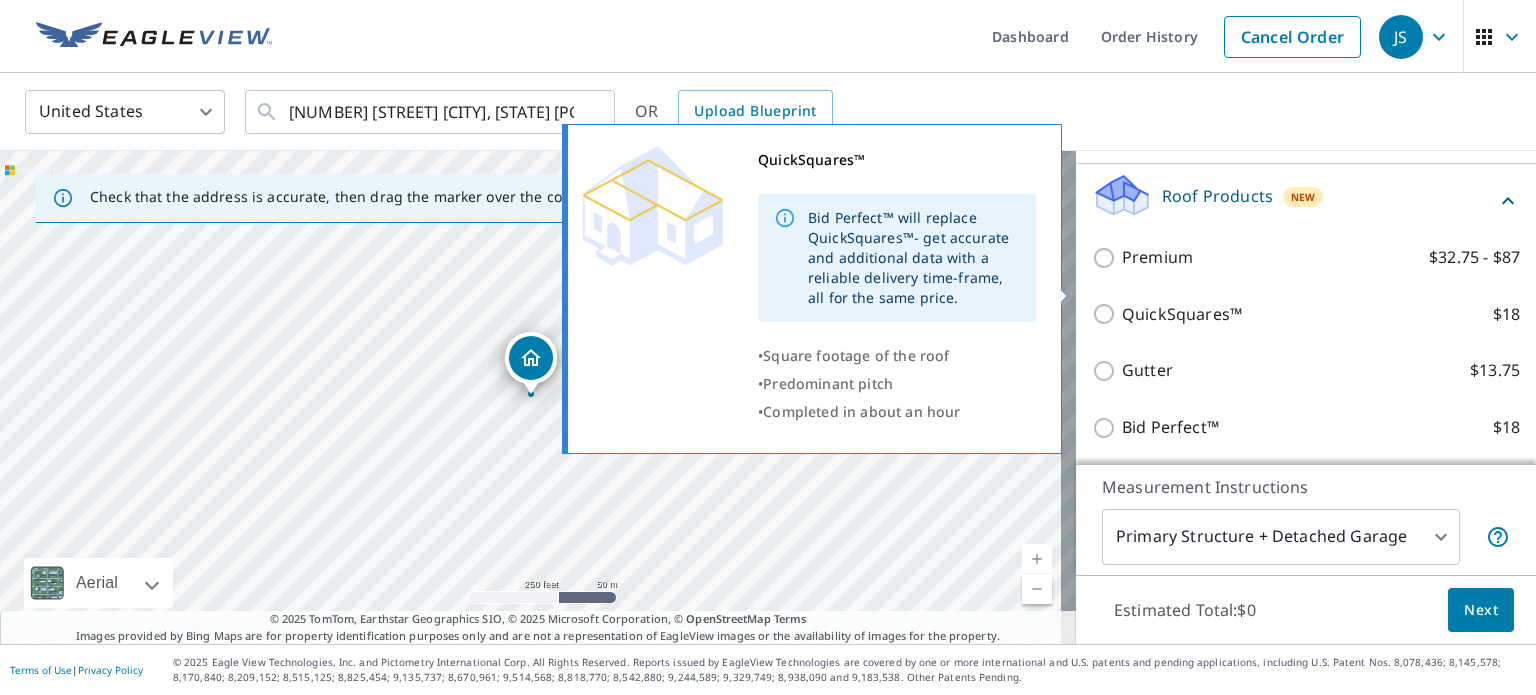 click on "QuickSquares™ $18" at bounding box center (1107, 314) 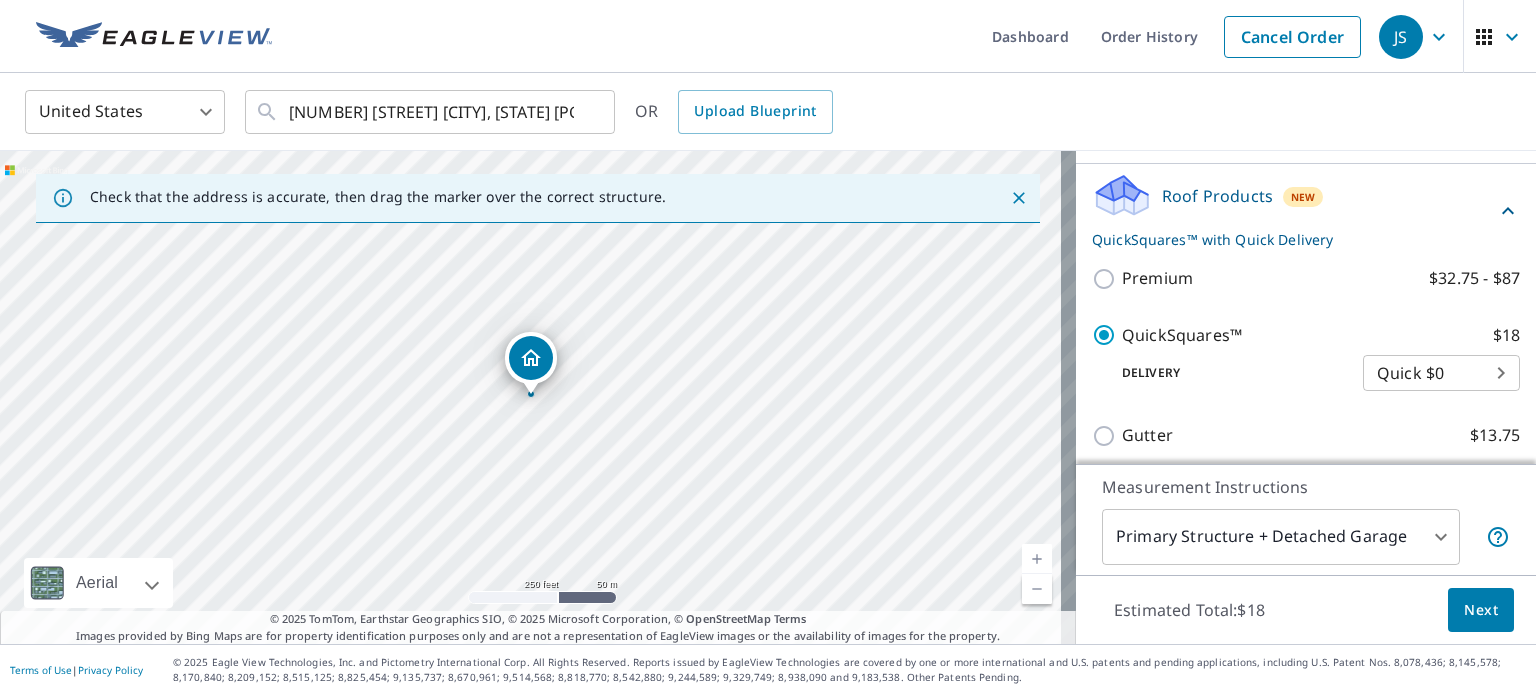 click on "JS JS
Dashboard Order History Cancel Order JS United States US ​ 274 Wentworth Rd Brookfield, NH 03872 ​ OR Upload Blueprint Check that the address is accurate, then drag the marker over the correct structure. 274 Wentworth Rd Brookfield, NH 03872 Aerial Road A standard road map Aerial A detailed look from above Labels Labels 250 feet 50 m © 2025 TomTom, © Vexcel Imaging, © 2025 Microsoft Corporation,  © OpenStreetMap Terms © 2025 TomTom, Earthstar Geographics SIO, © 2025 Microsoft Corporation, ©   OpenStreetMap   Terms Images provided by Bing Maps are for property identification purposes only and are not a representation of EagleView images or the availability of images for the property. PROPERTY TYPE Residential Commercial Multi-Family This is a complex BUILDING ID 274 Wentworth Rd, Brookfield, NH, 03872 Full House Products New Full House™ $105 Roof Products New QuickSquares™ with Quick Delivery Premium $32.75 - $87 QuickSquares™ $18 Delivery Quick $0 45 ​ Gutter $13.75 $18 New New" at bounding box center [768, 347] 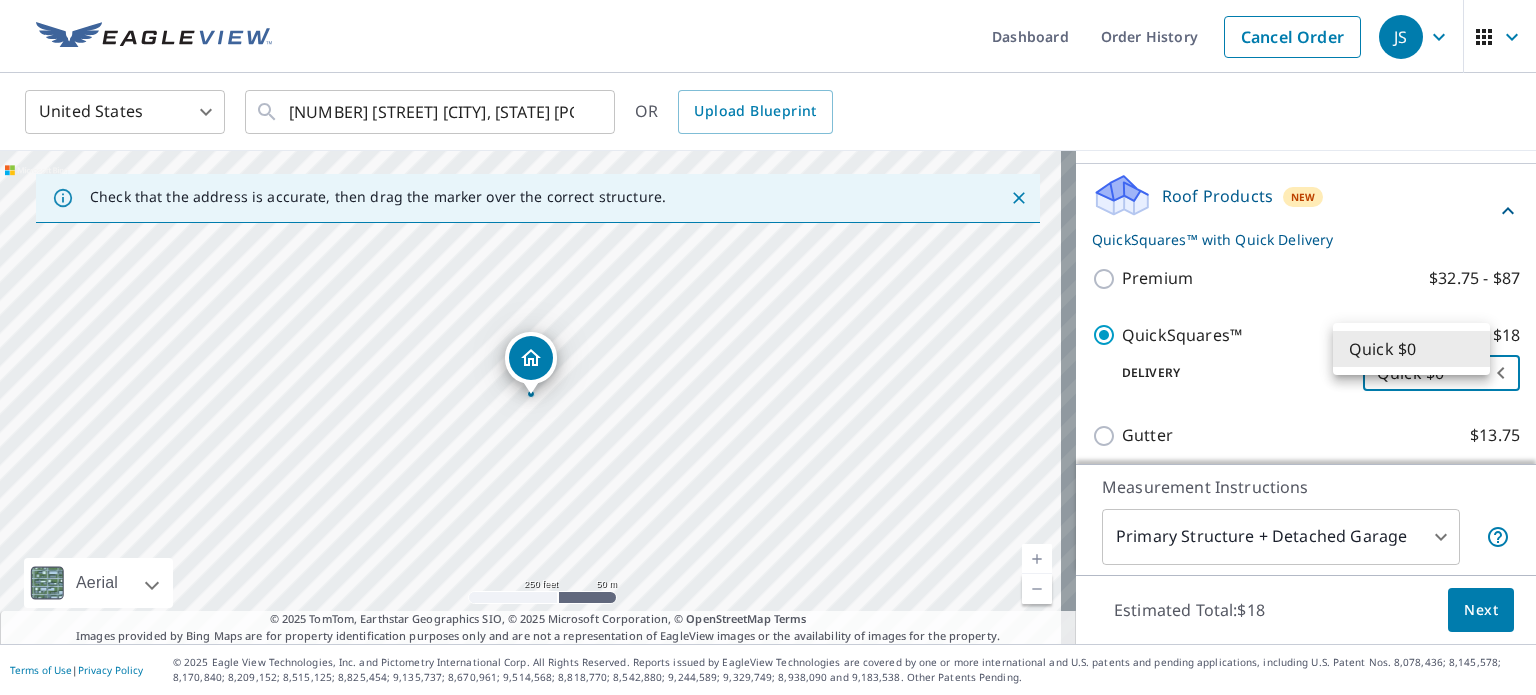 click at bounding box center (768, 347) 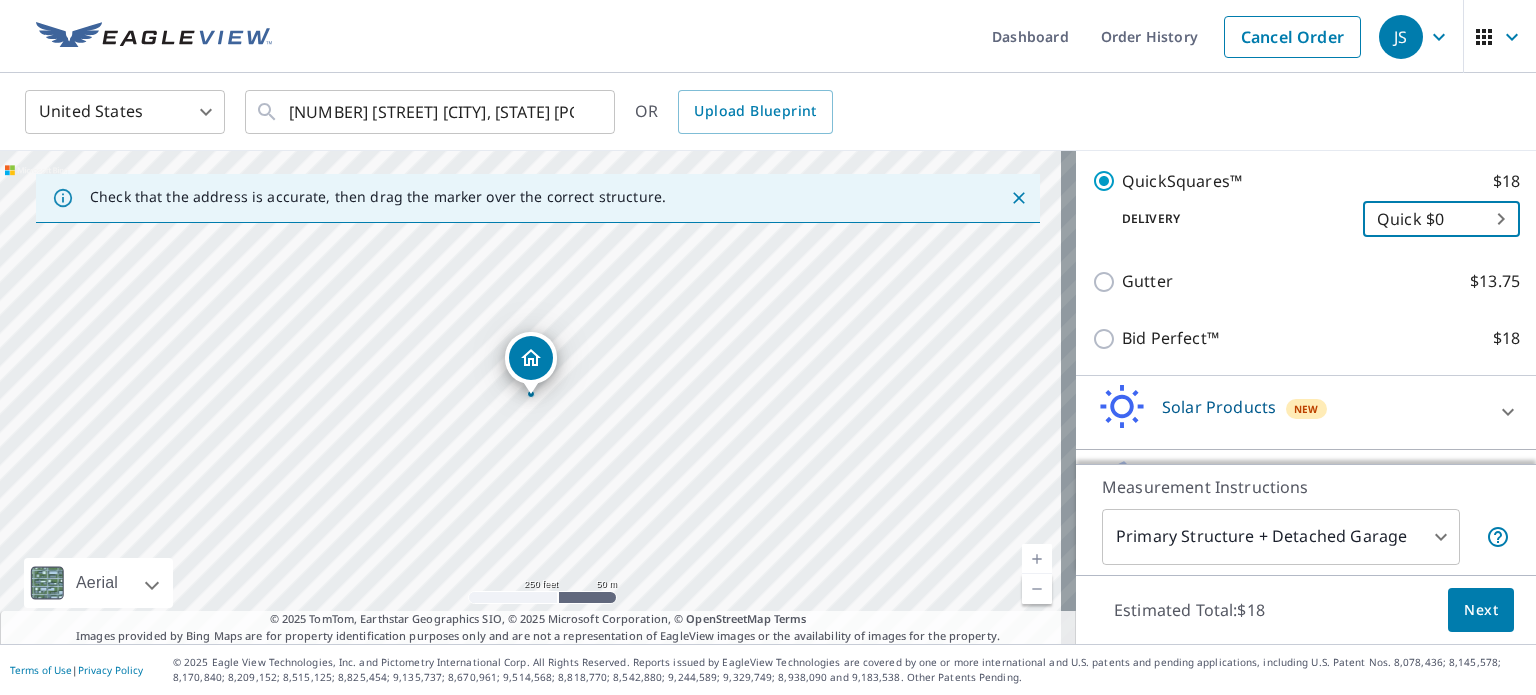 scroll, scrollTop: 479, scrollLeft: 0, axis: vertical 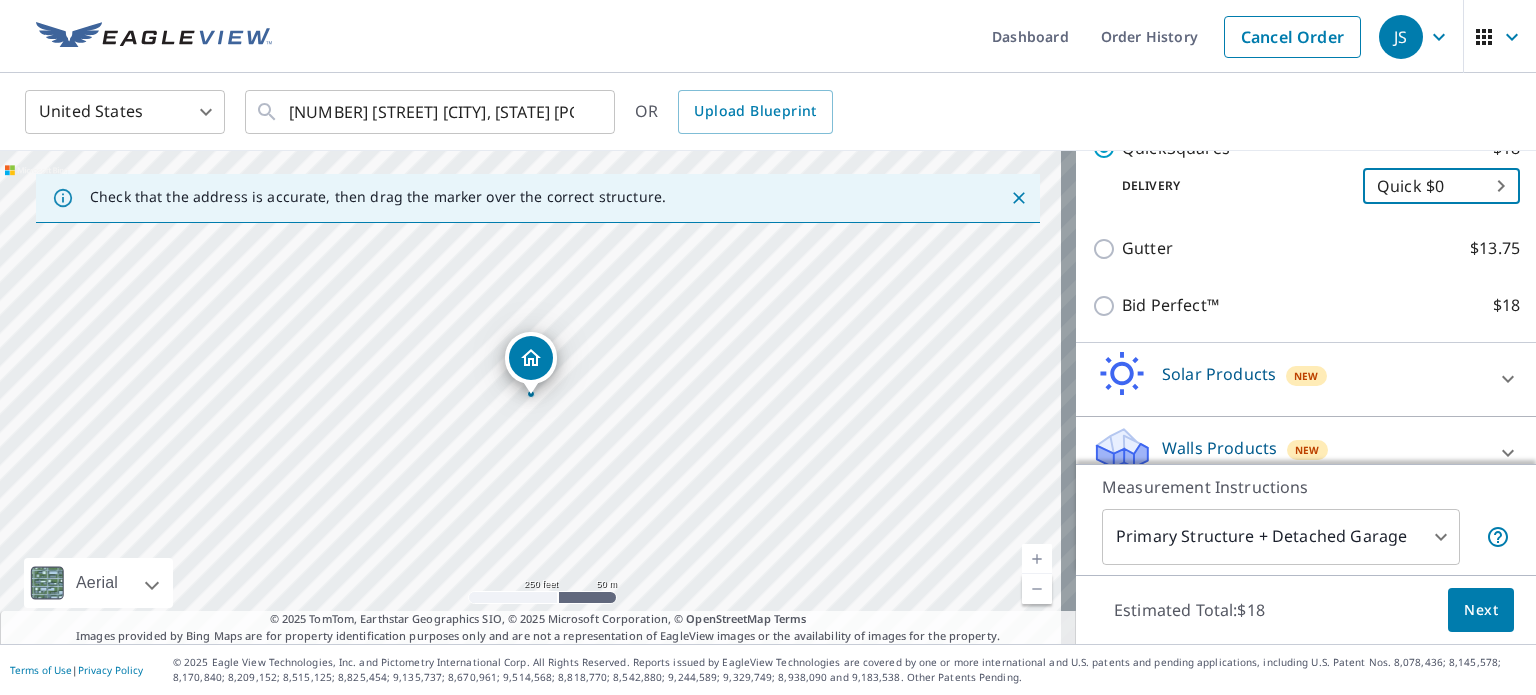 click on "Next" at bounding box center (1481, 610) 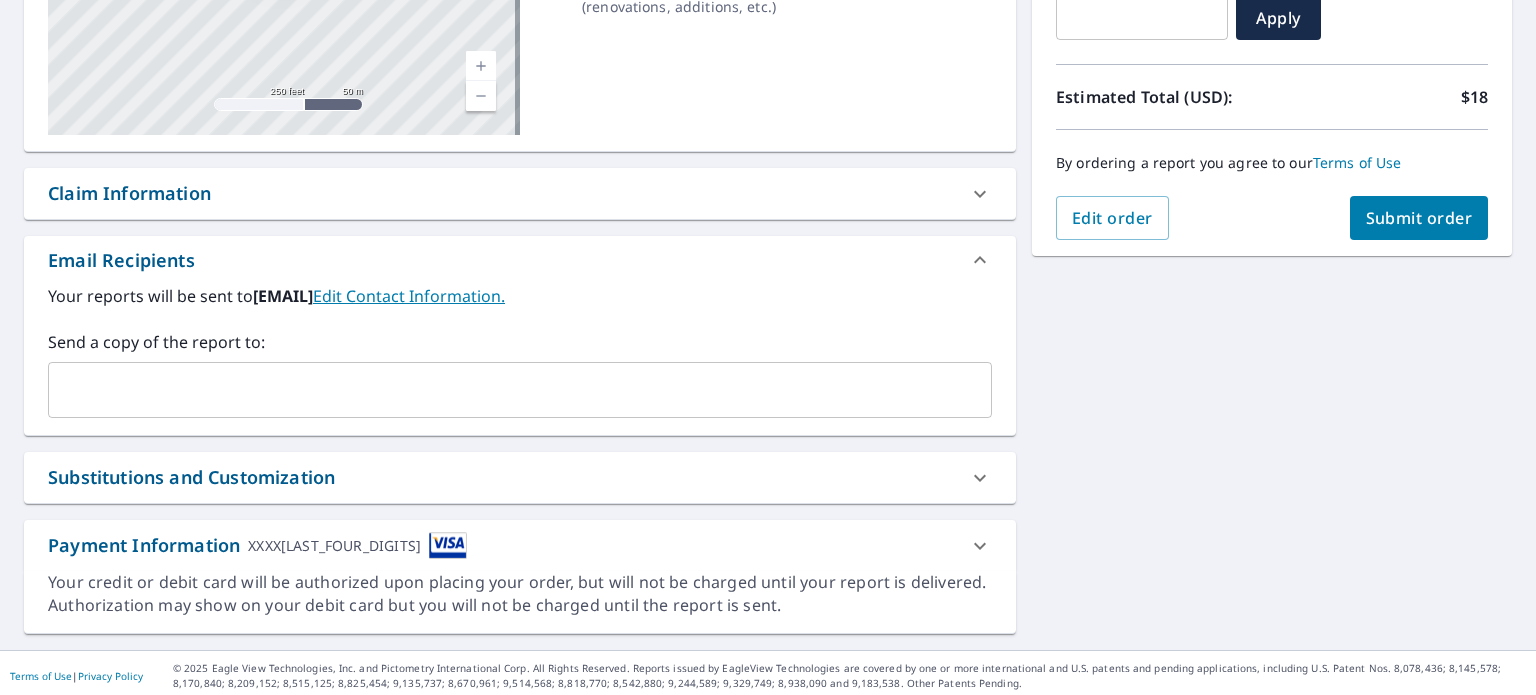 scroll, scrollTop: 375, scrollLeft: 0, axis: vertical 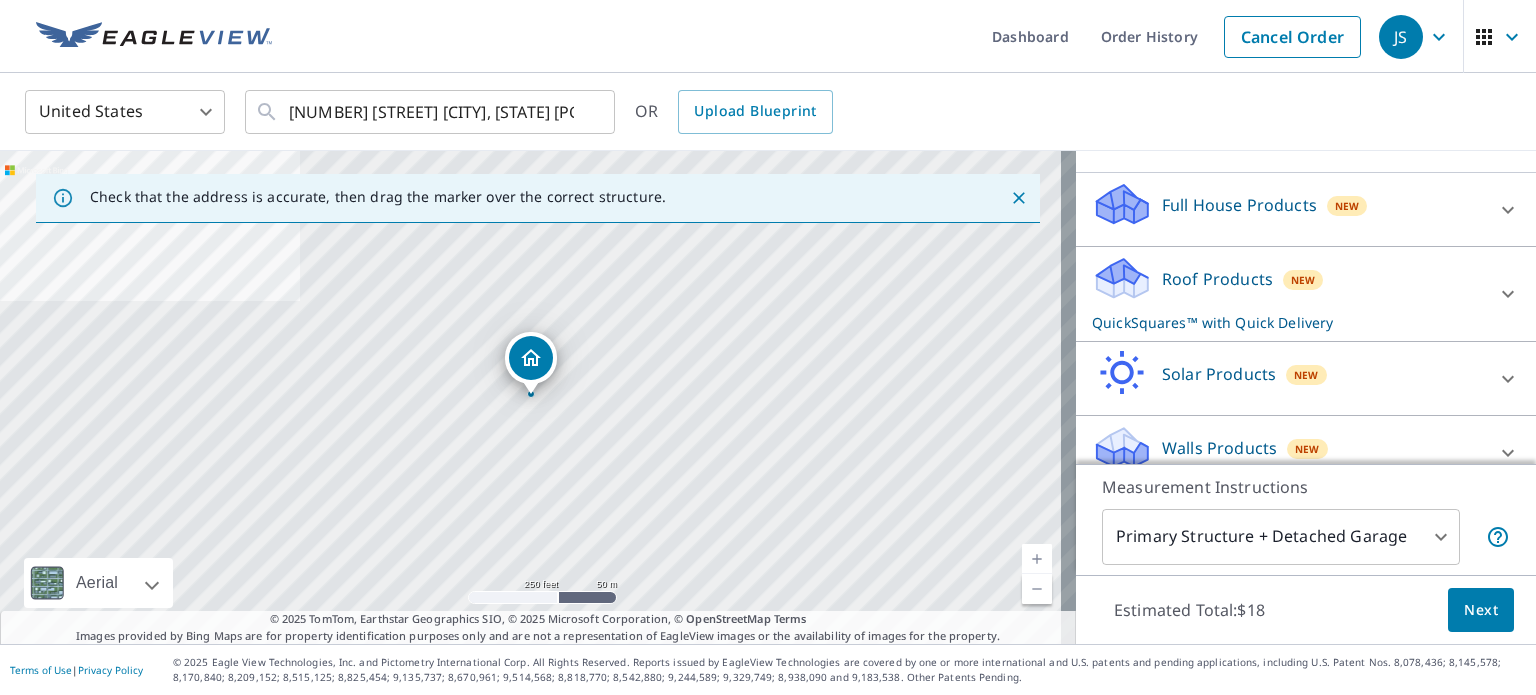 click 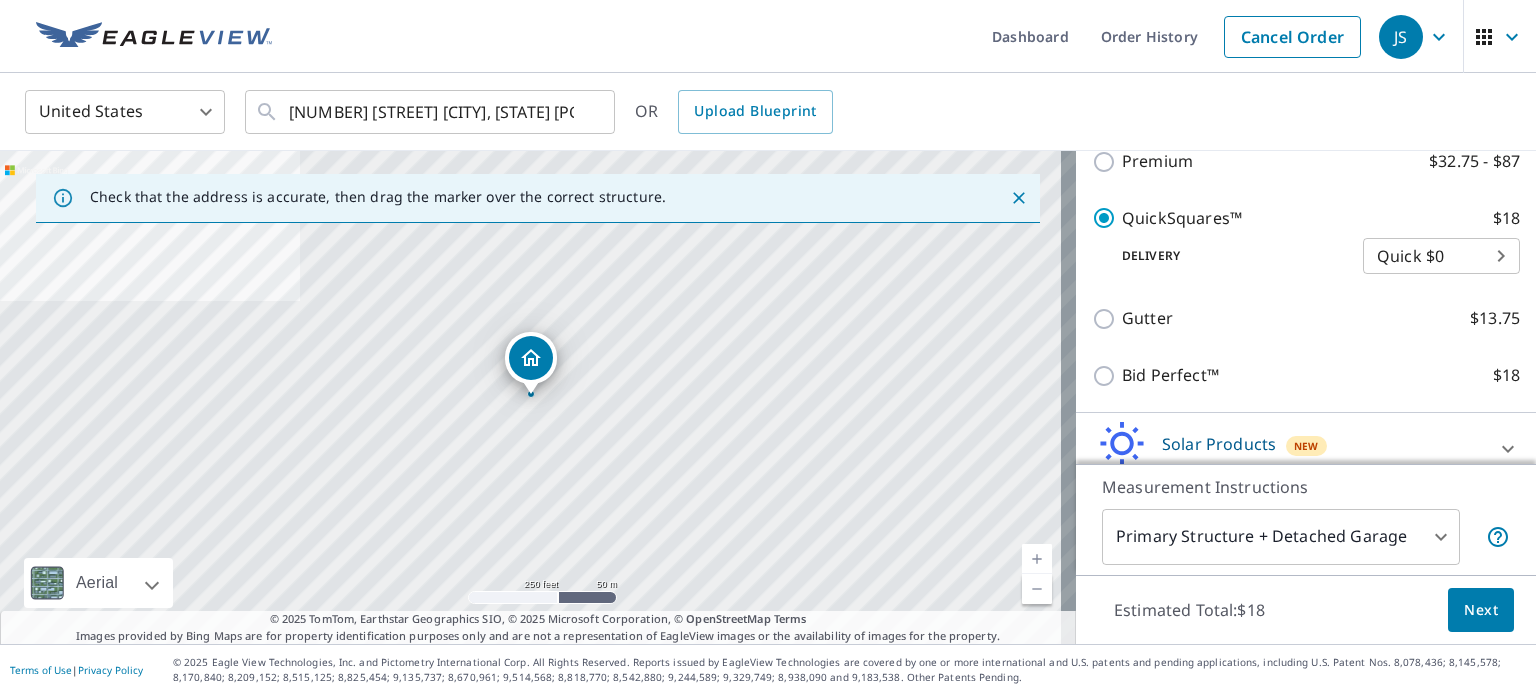 scroll, scrollTop: 412, scrollLeft: 0, axis: vertical 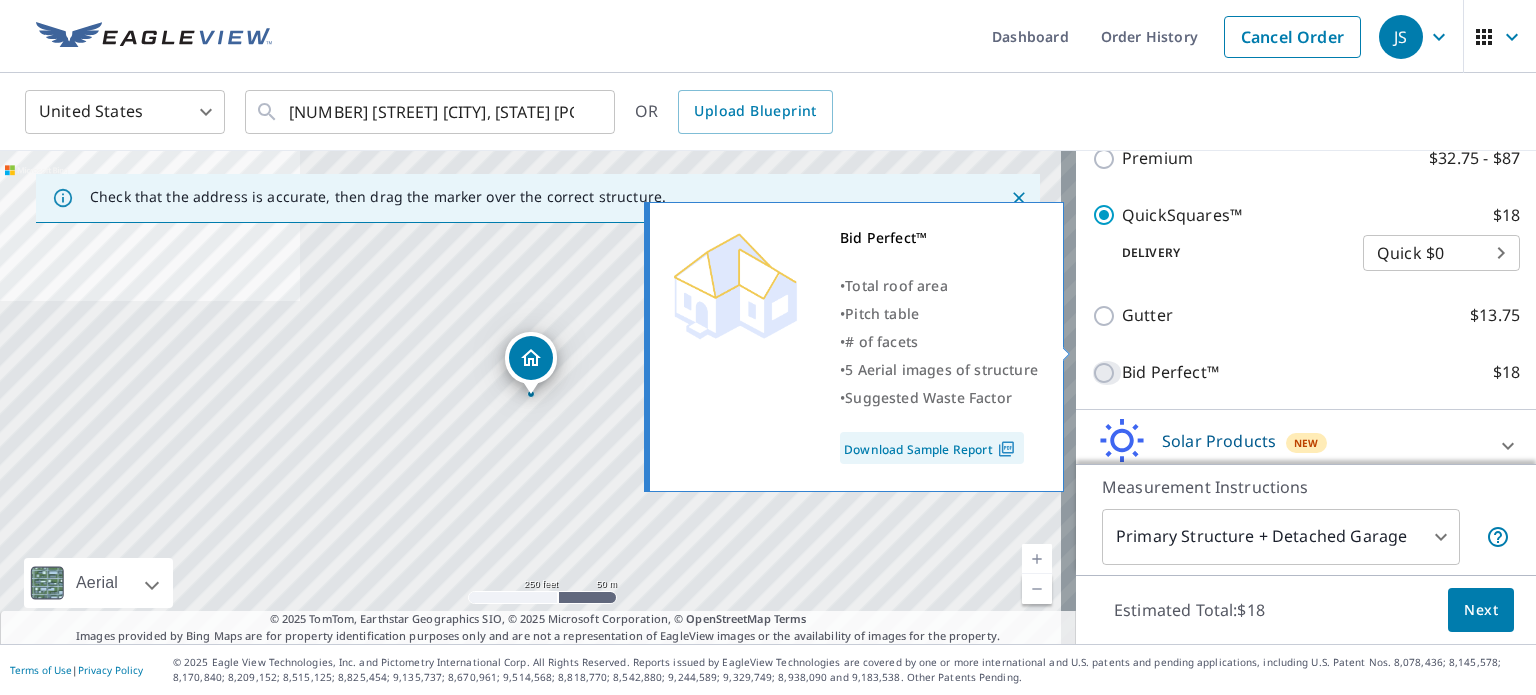 click on "Bid Perfect™ $18" at bounding box center [1107, 373] 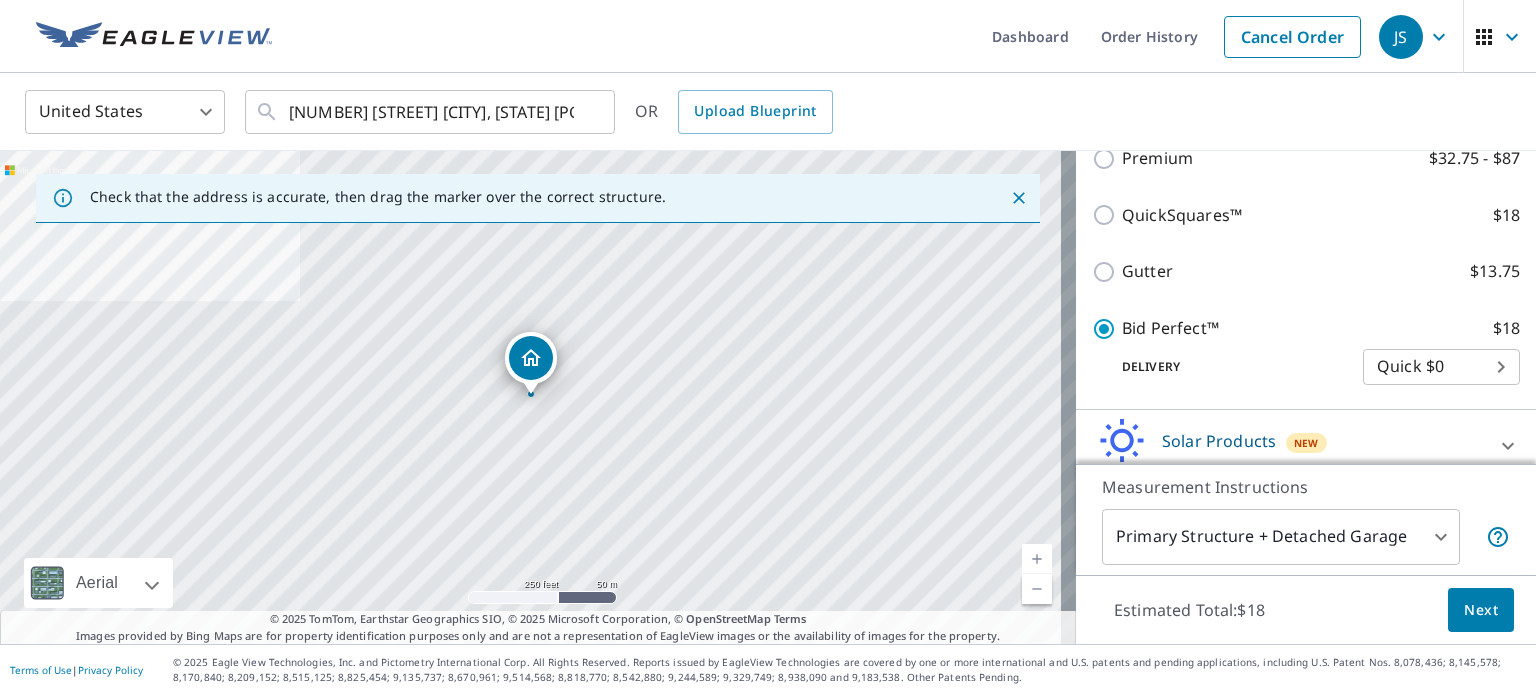 scroll, scrollTop: 479, scrollLeft: 0, axis: vertical 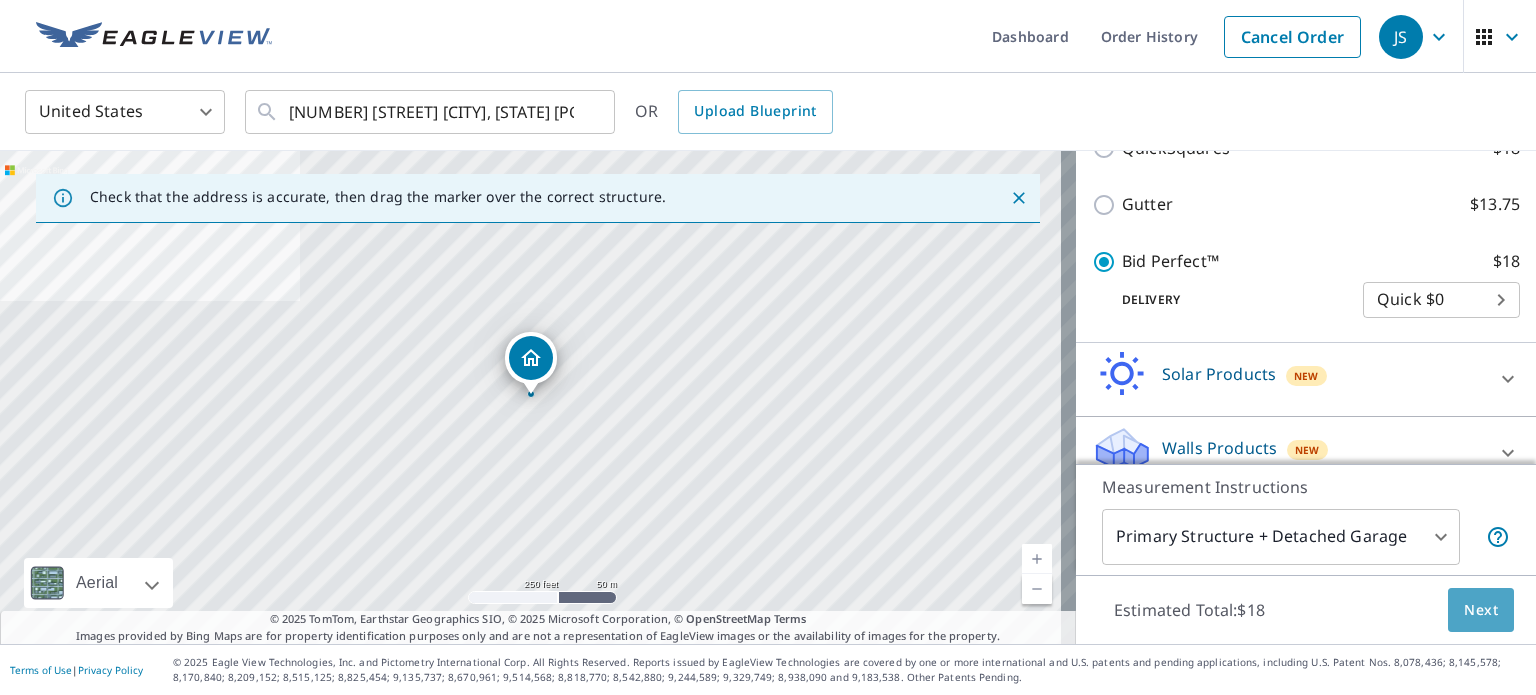 click on "Next" at bounding box center [1481, 610] 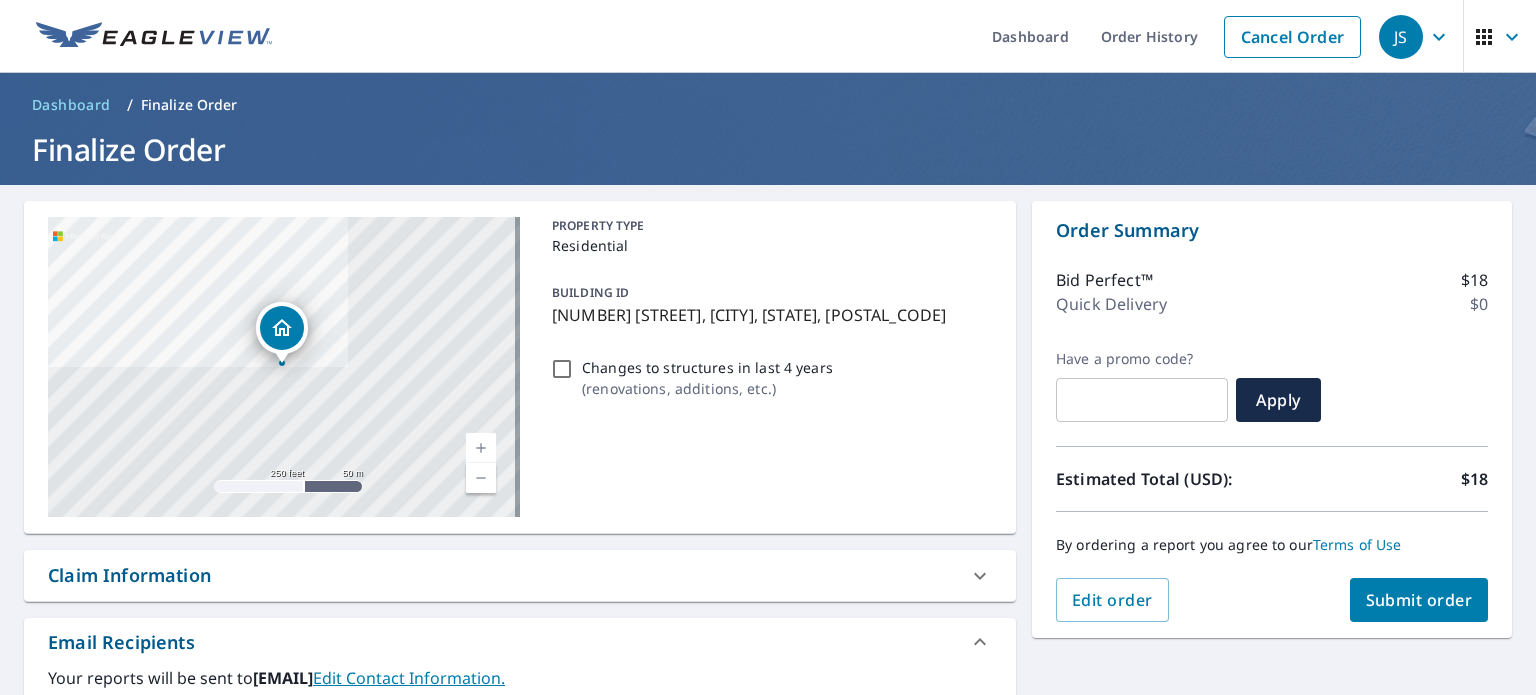 click on "Submit order" at bounding box center (1419, 600) 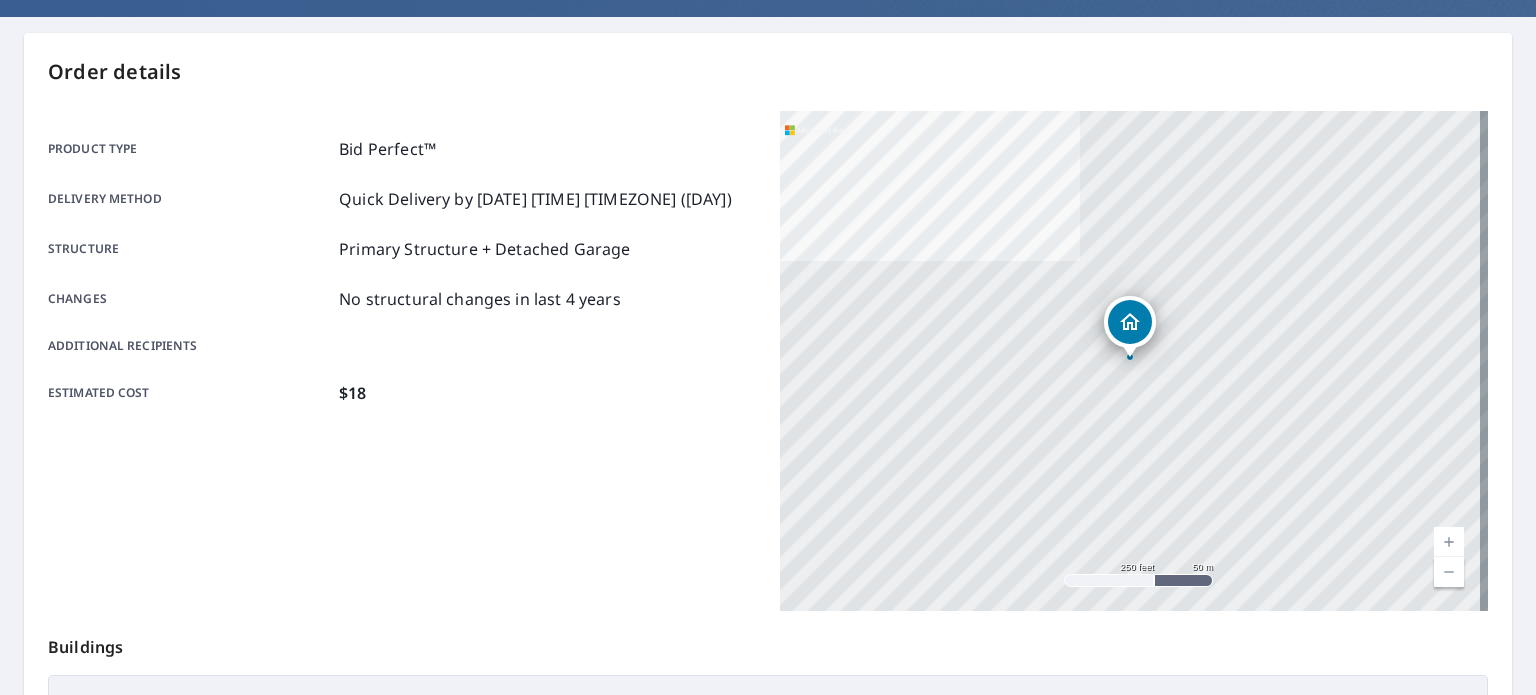 scroll, scrollTop: 166, scrollLeft: 0, axis: vertical 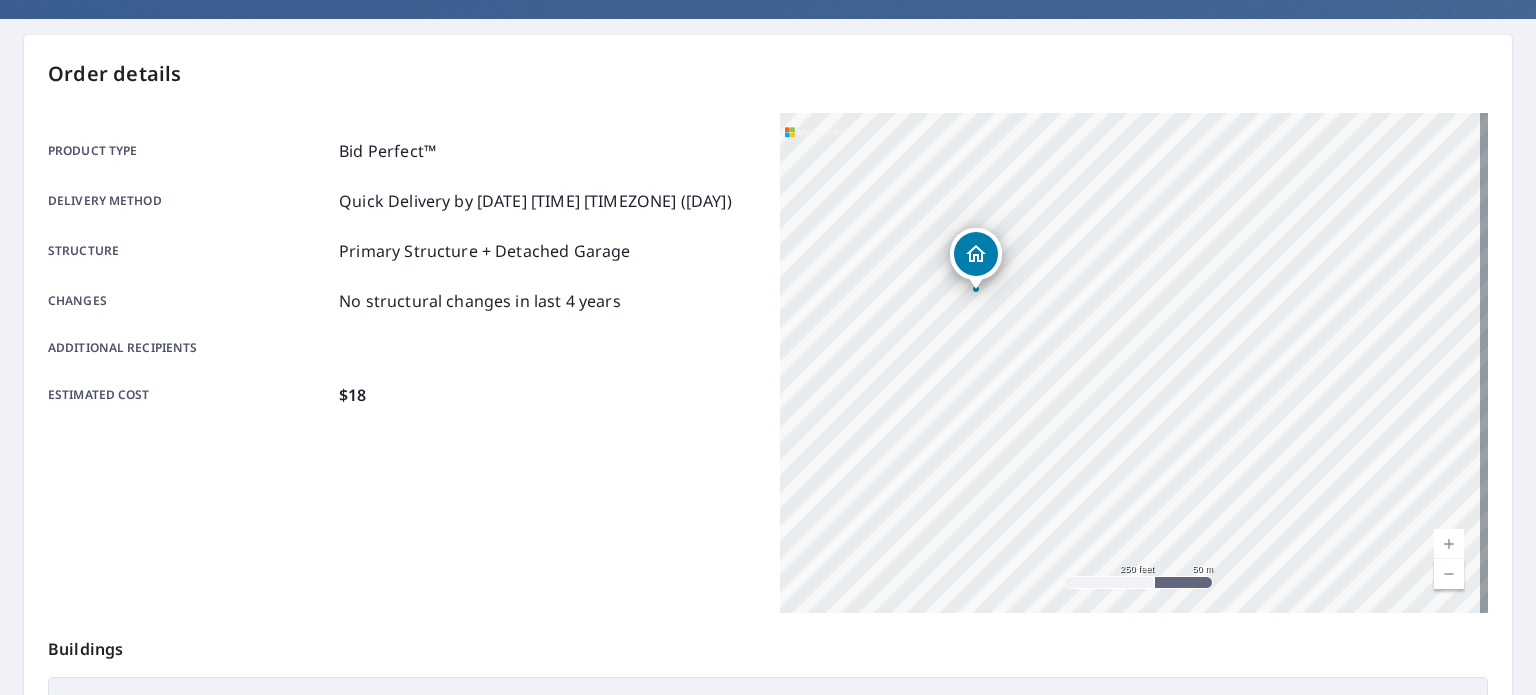 drag, startPoint x: 1121, startPoint y: 358, endPoint x: 967, endPoint y: 288, distance: 169.16264 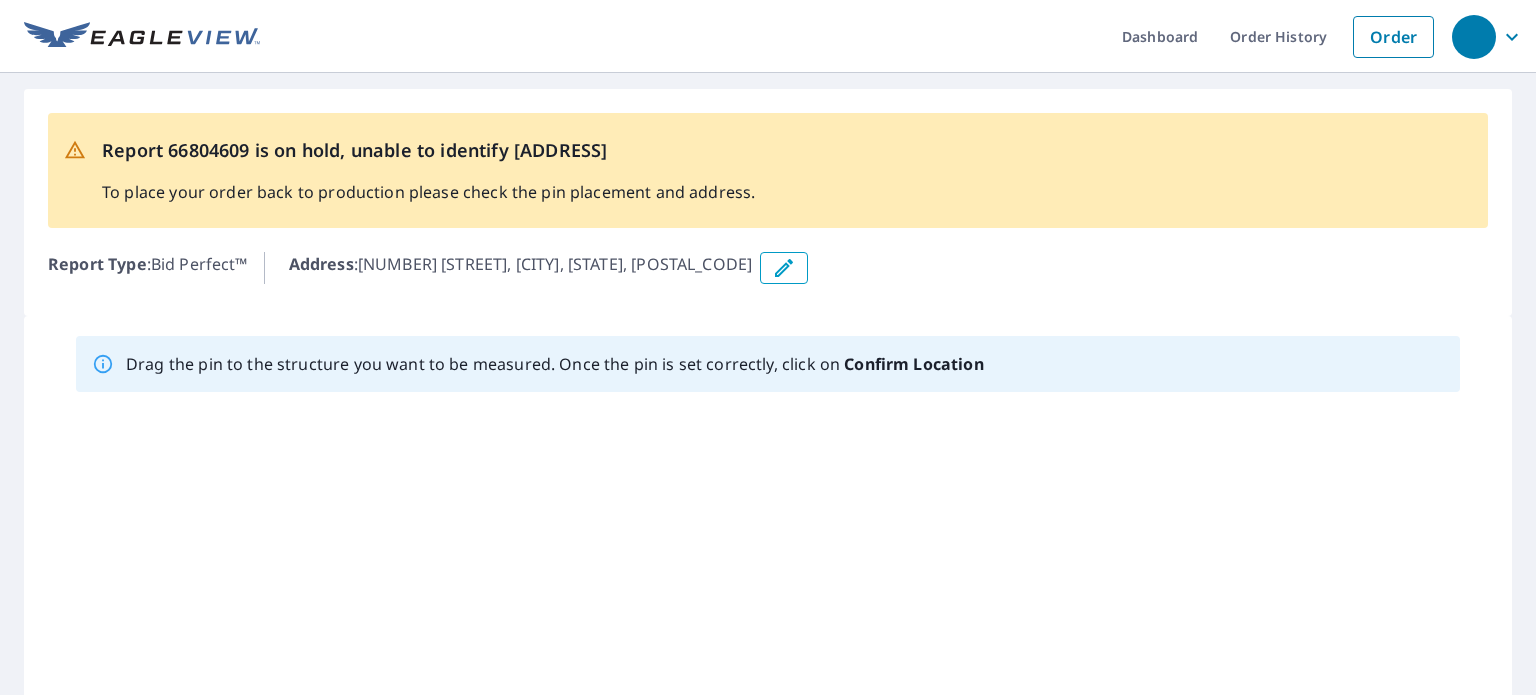scroll, scrollTop: 0, scrollLeft: 0, axis: both 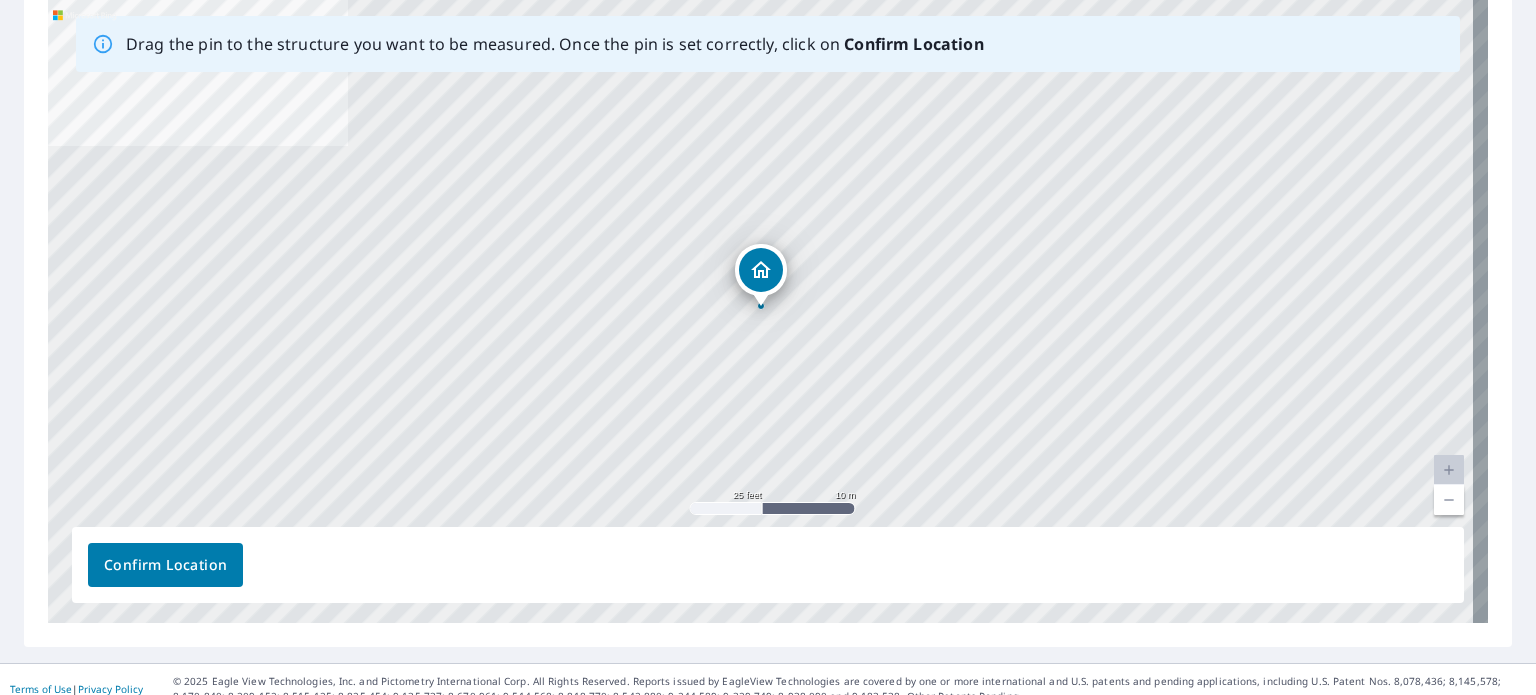 click at bounding box center [1449, 470] 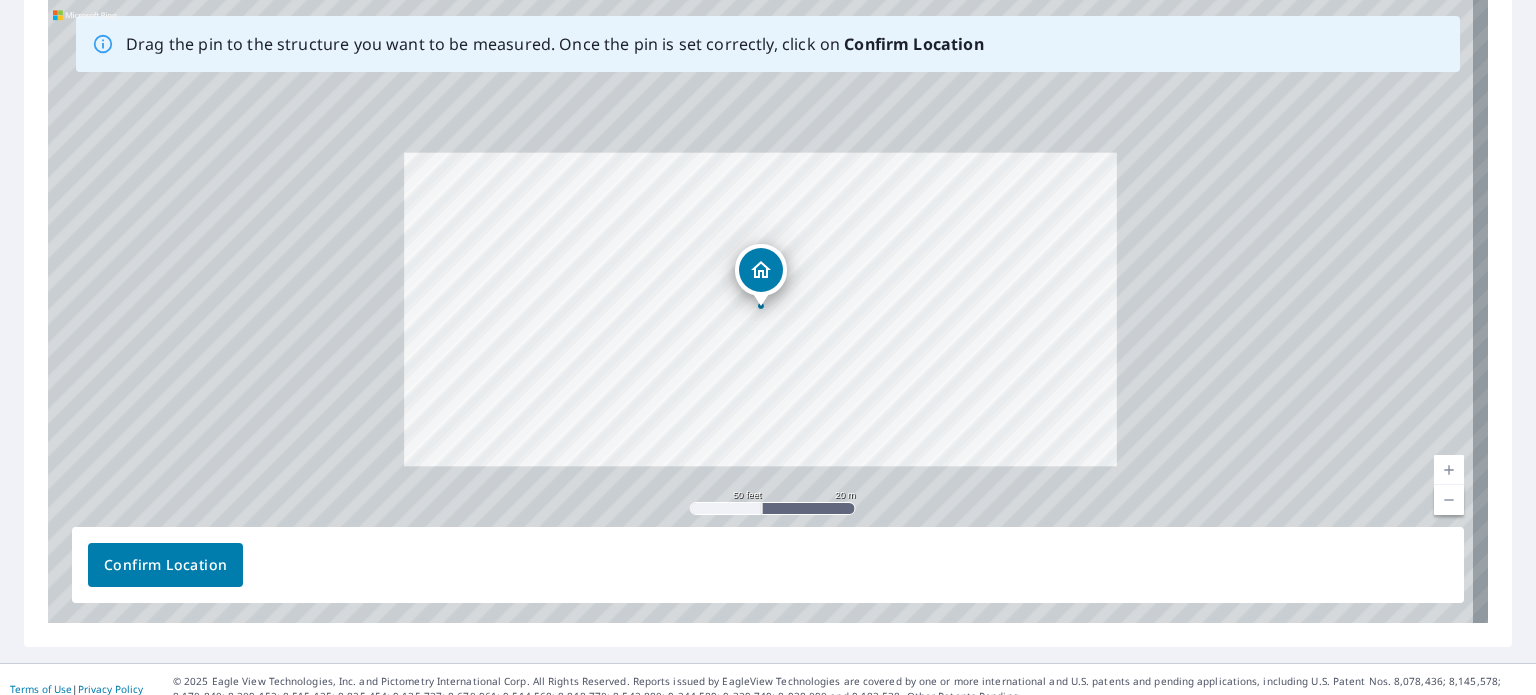 click at bounding box center [1449, 500] 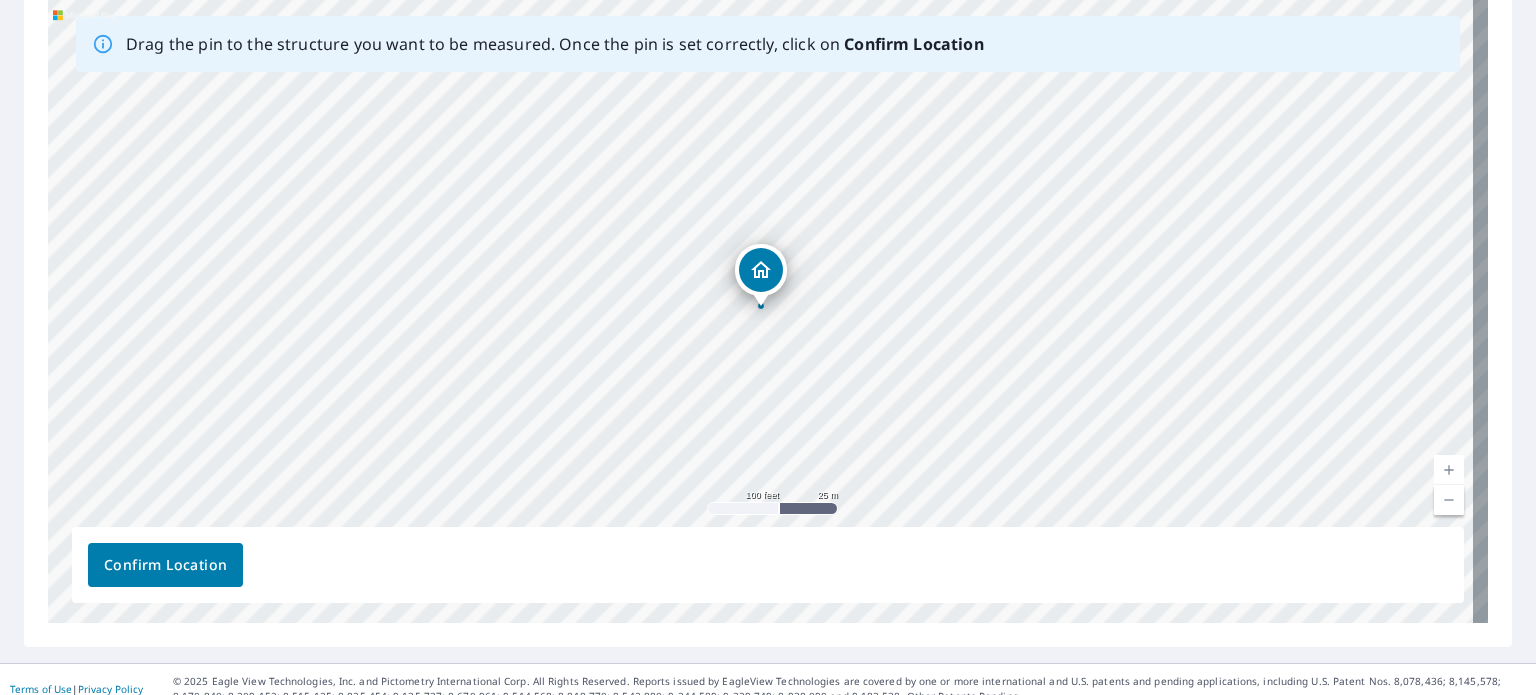 click at bounding box center (1449, 470) 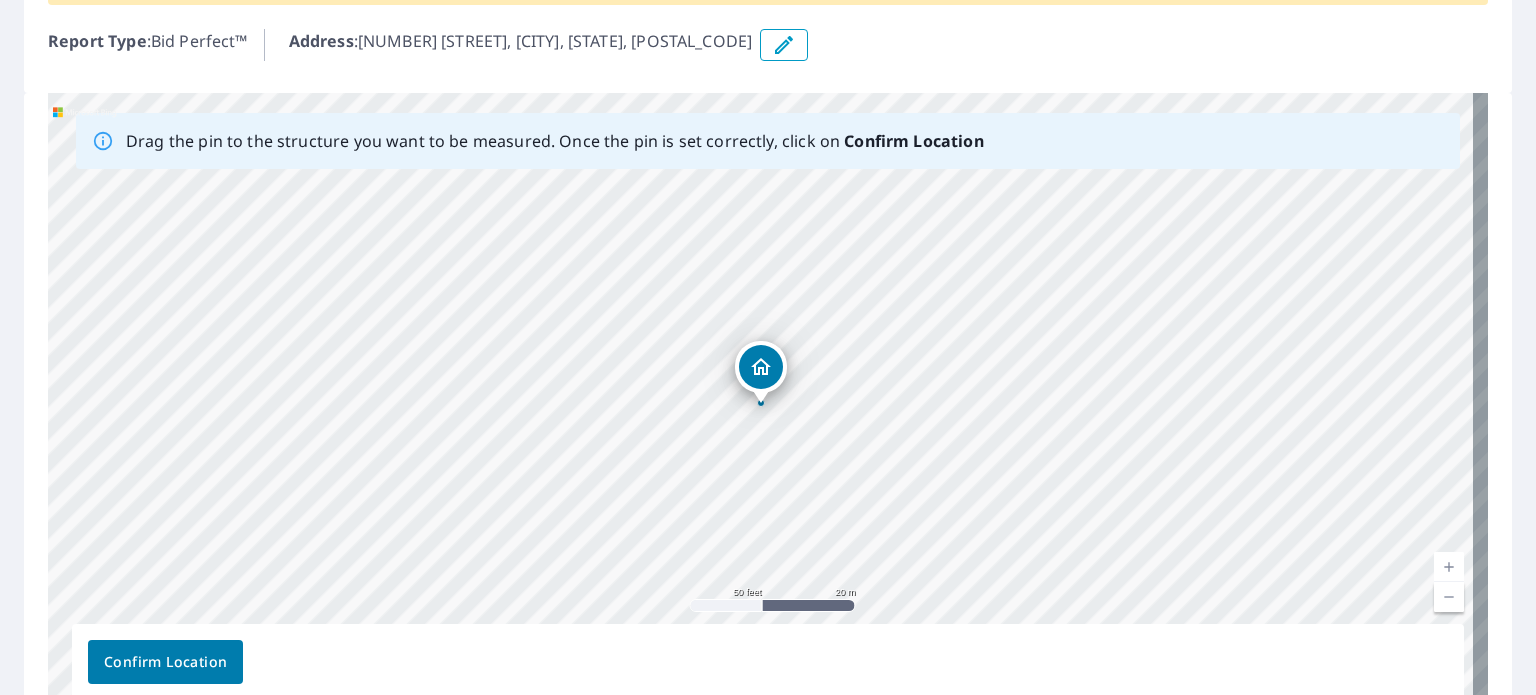 scroll, scrollTop: 282, scrollLeft: 0, axis: vertical 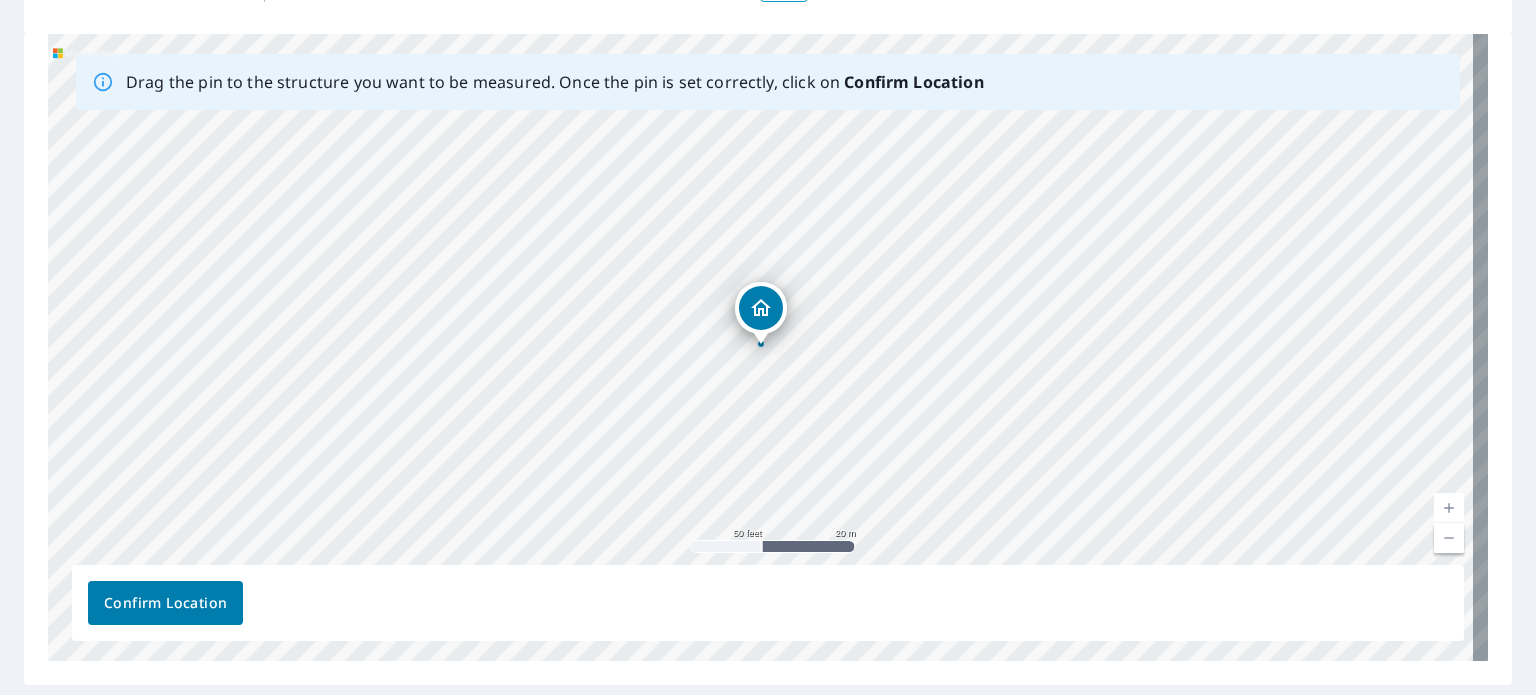 click at bounding box center [1449, 538] 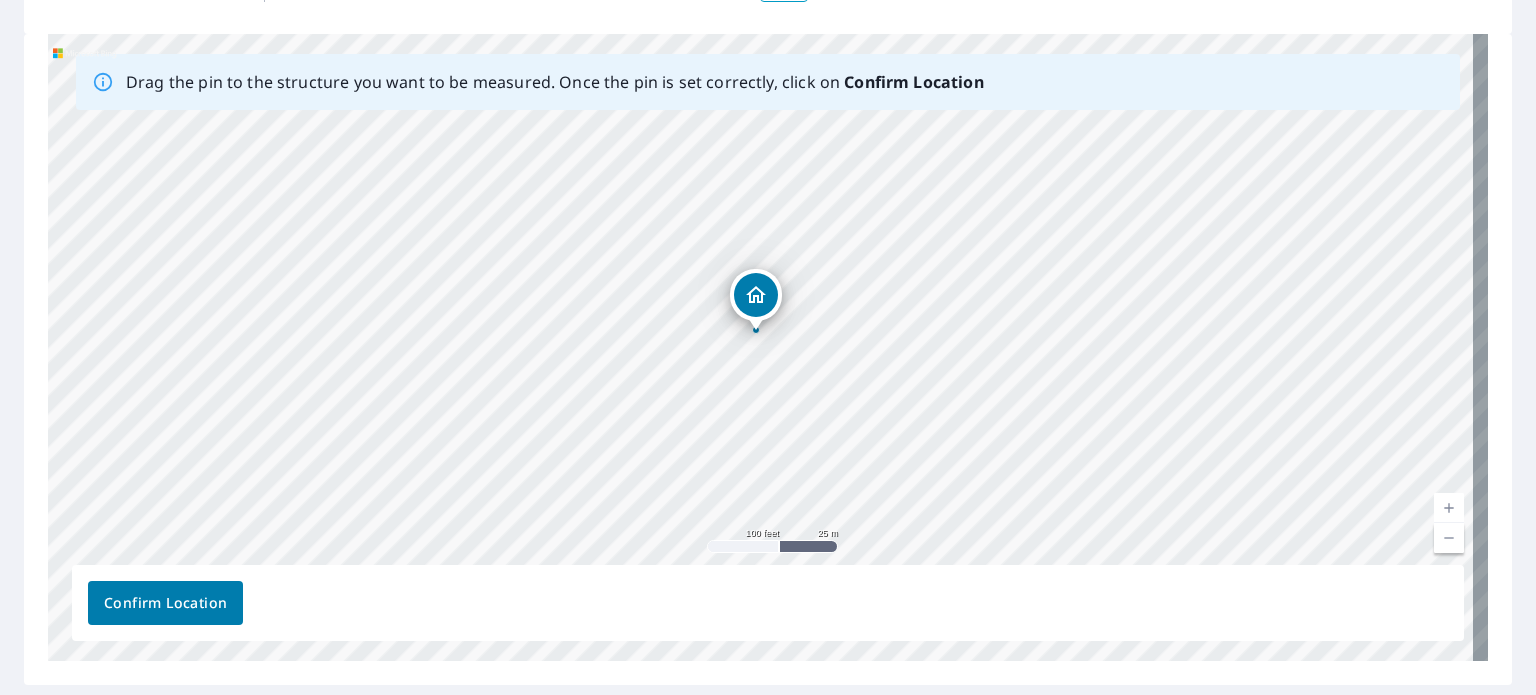 drag, startPoint x: 757, startPoint y: 339, endPoint x: 750, endPoint y: 330, distance: 11.401754 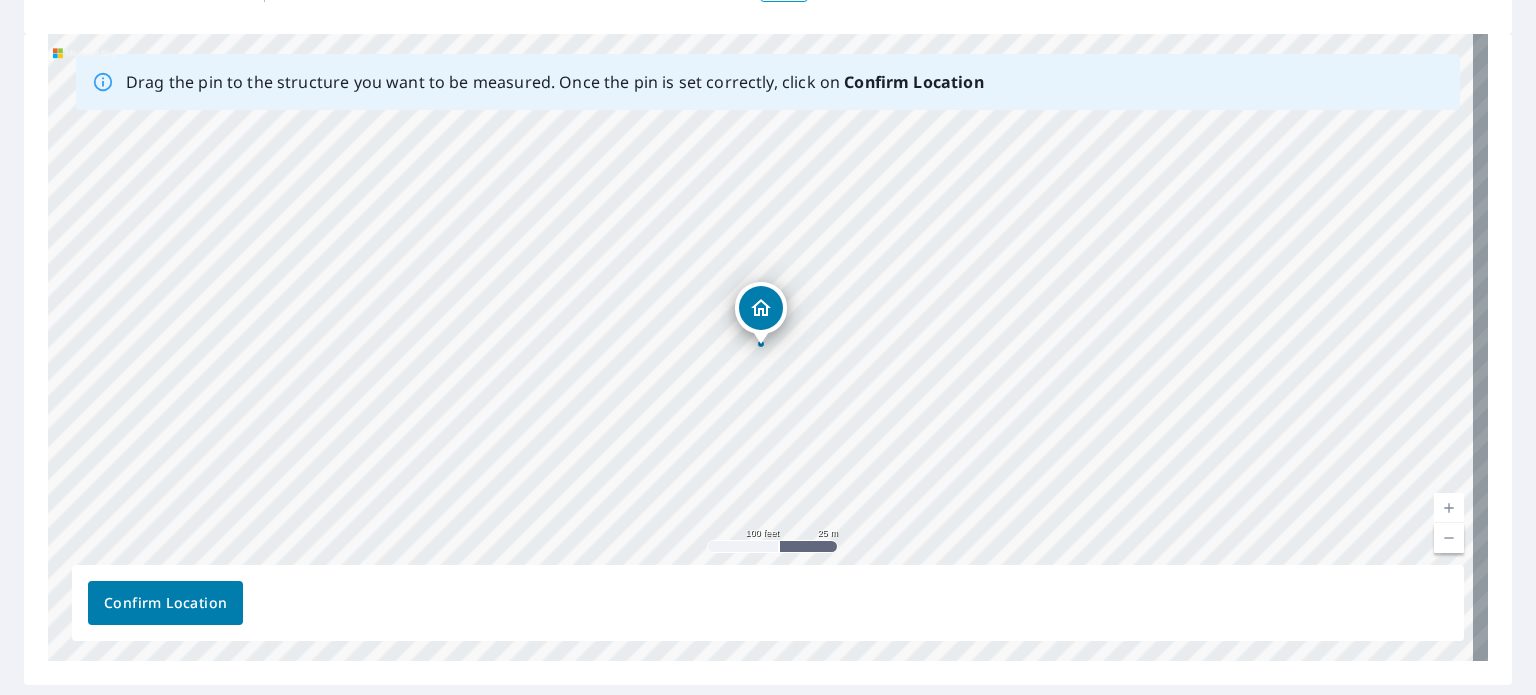 click at bounding box center [1449, 508] 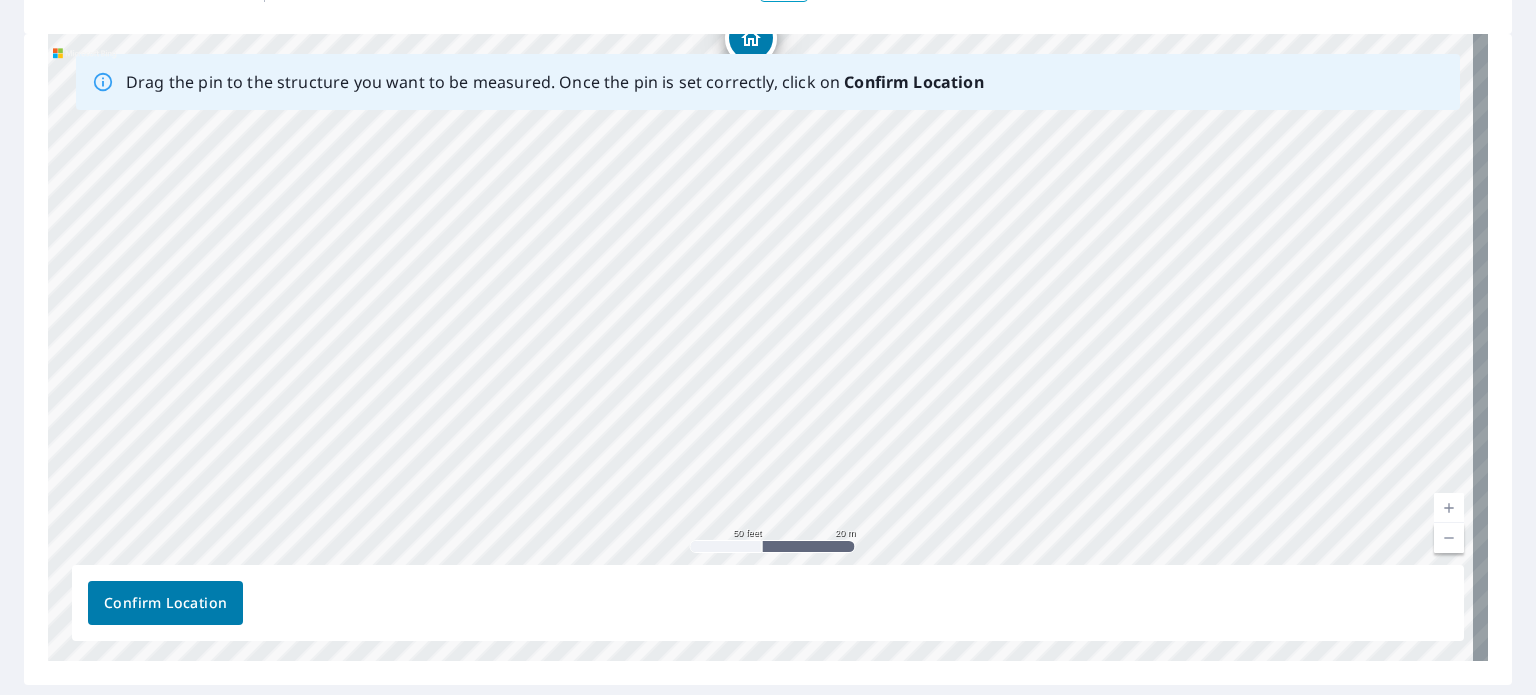 drag, startPoint x: 1196, startPoint y: 463, endPoint x: 1186, endPoint y: 193, distance: 270.18512 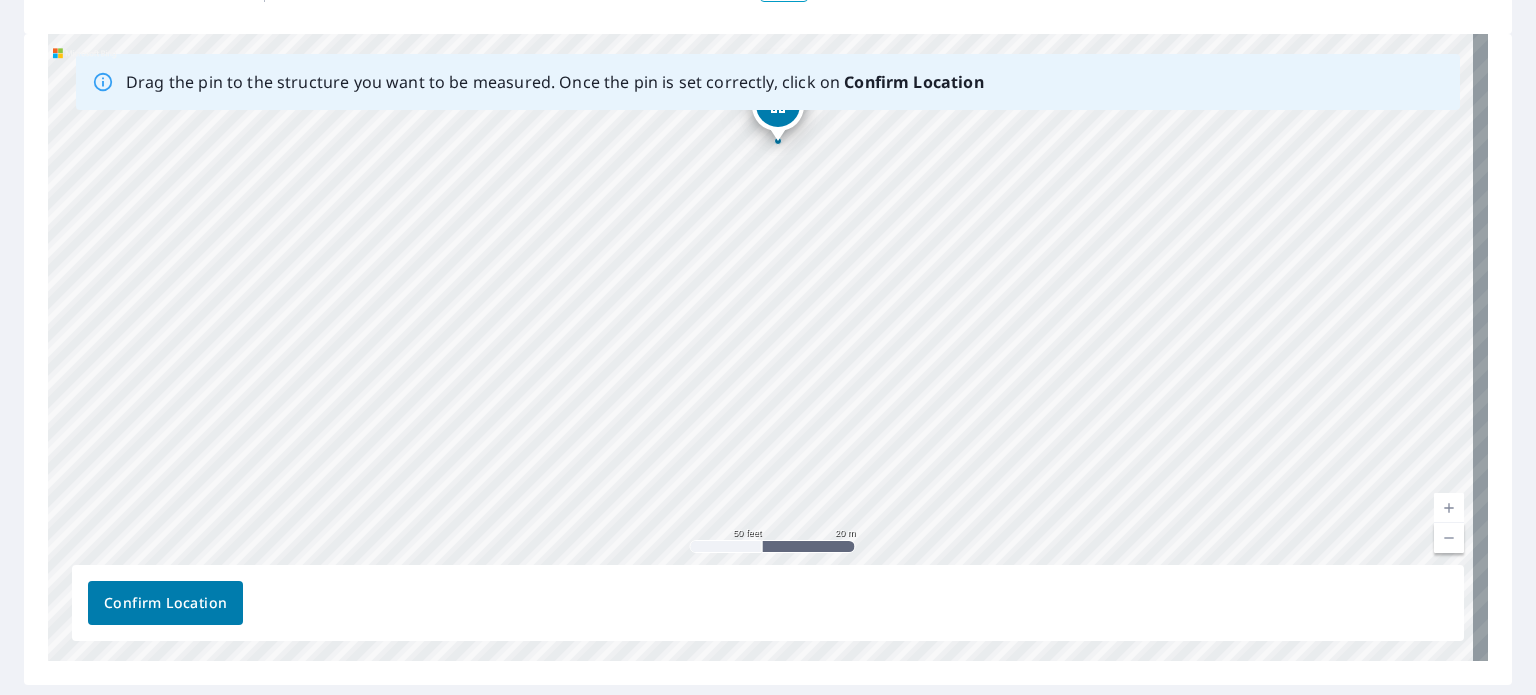 drag, startPoint x: 1311, startPoint y: 305, endPoint x: 1342, endPoint y: 376, distance: 77.47257 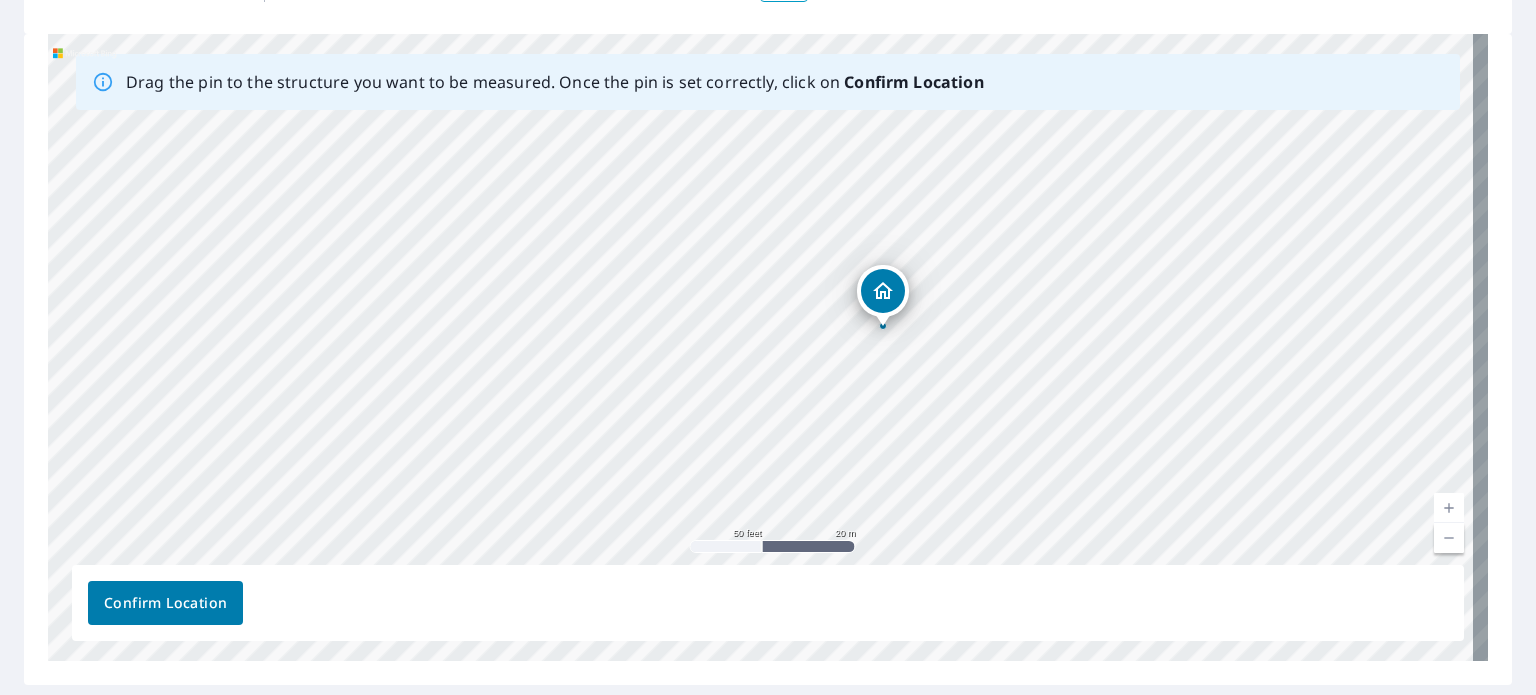 drag, startPoint x: 779, startPoint y: 141, endPoint x: 880, endPoint y: 322, distance: 207.27277 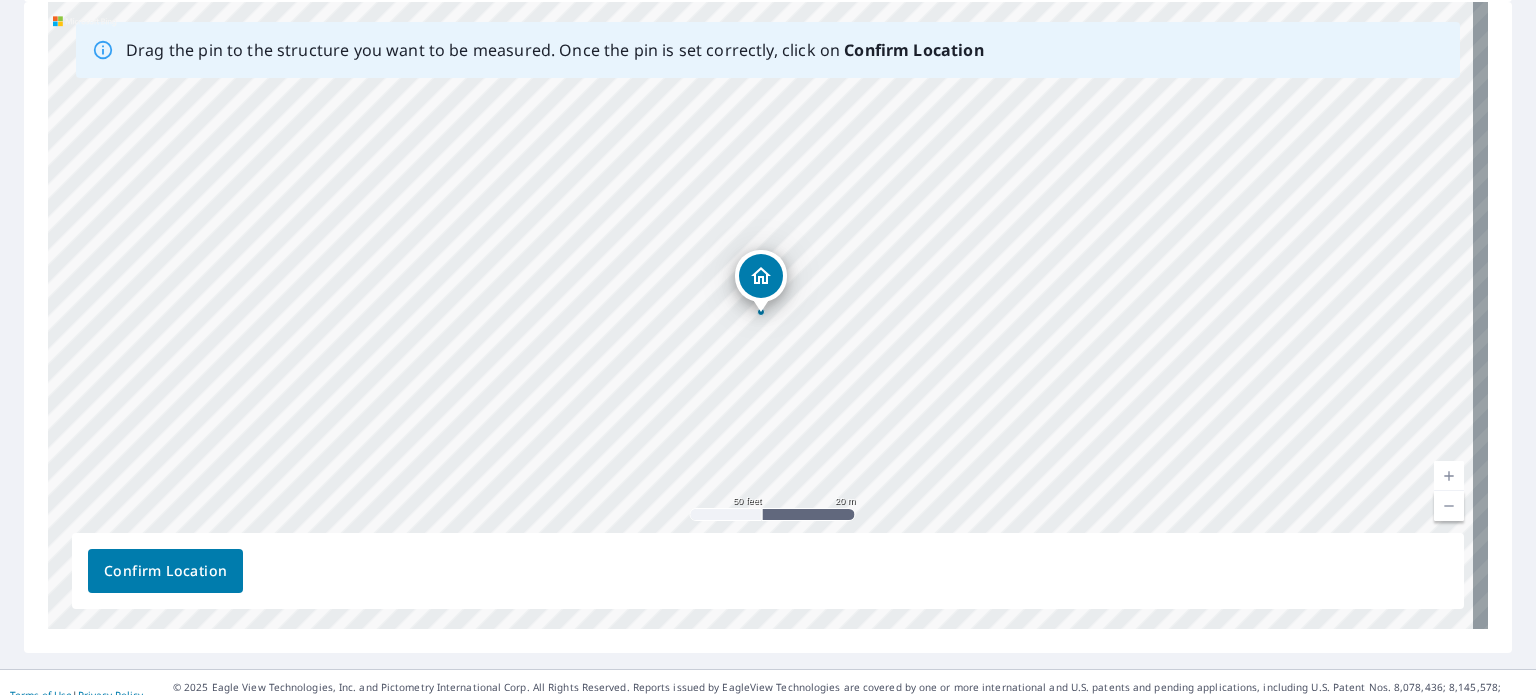 scroll, scrollTop: 316, scrollLeft: 0, axis: vertical 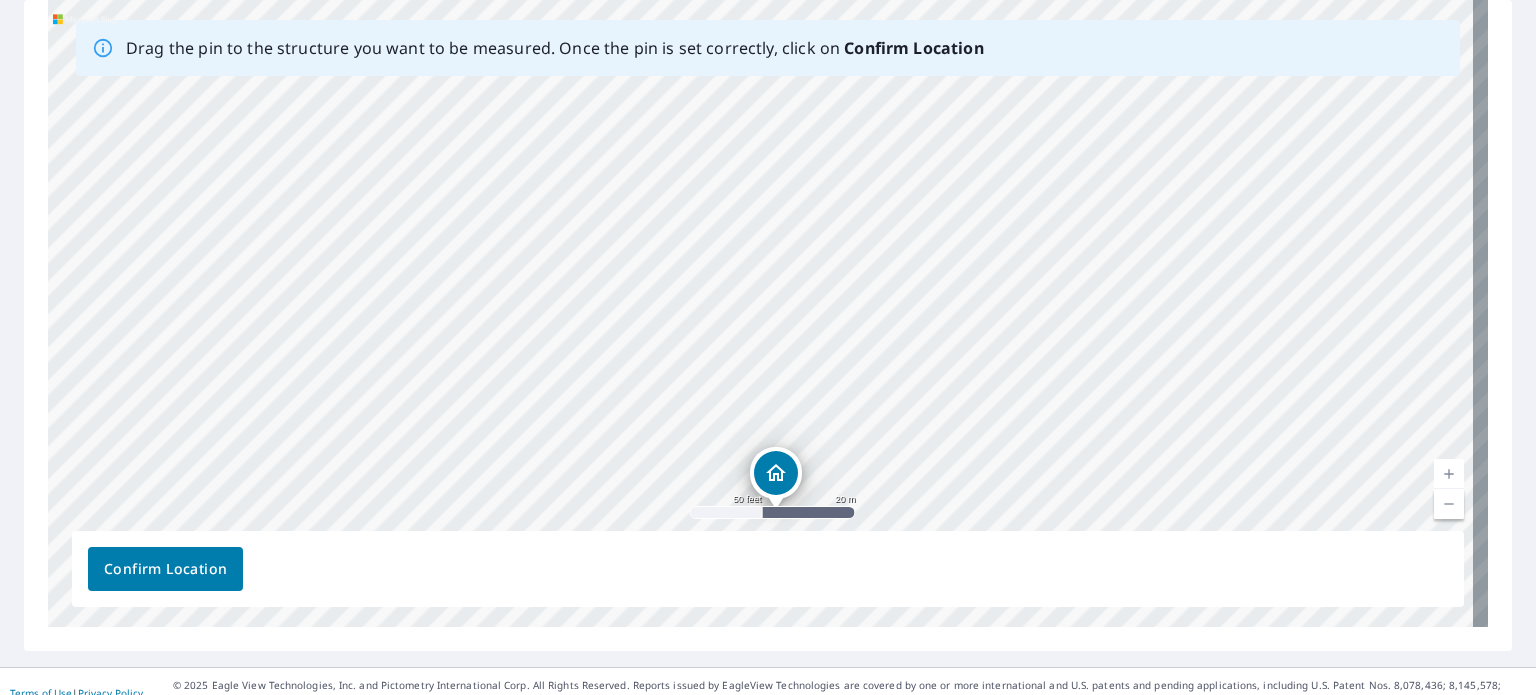 drag, startPoint x: 1277, startPoint y: 183, endPoint x: 1292, endPoint y: 382, distance: 199.56453 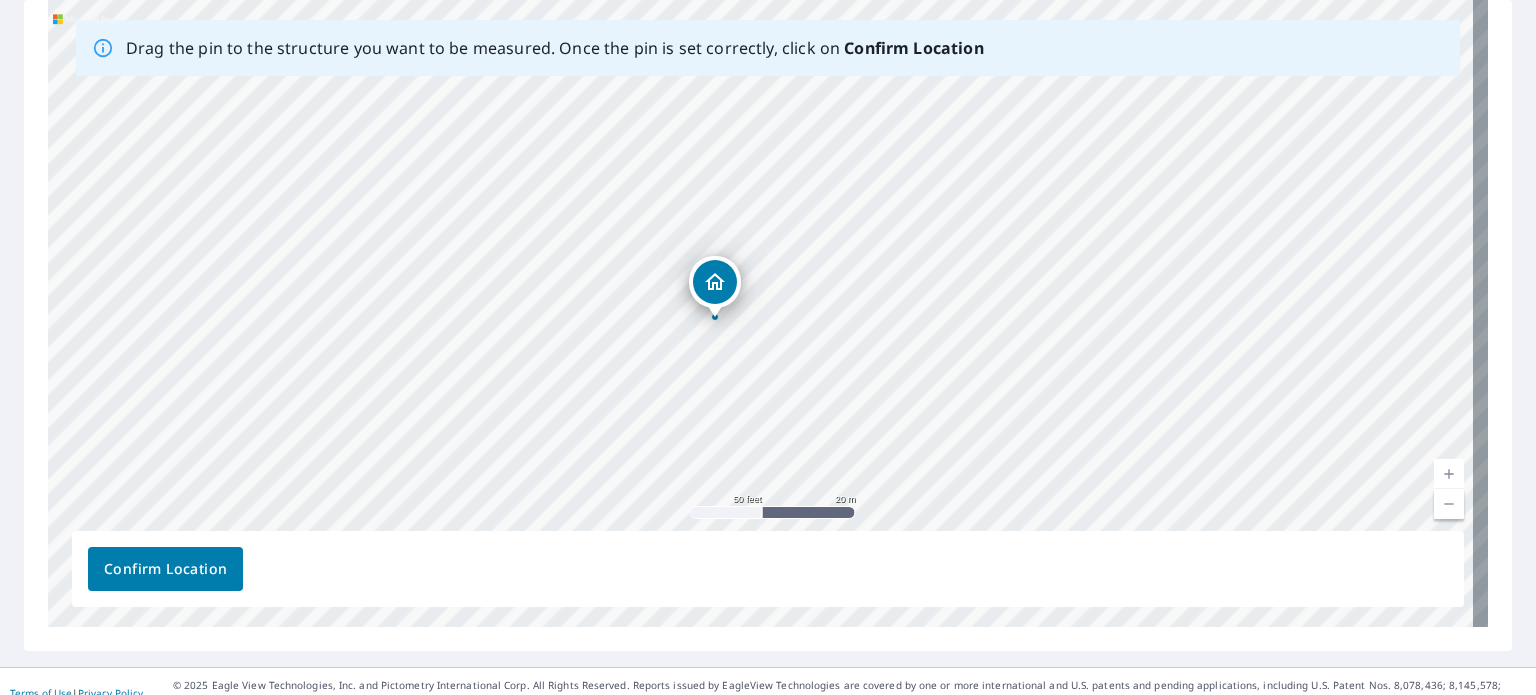 drag, startPoint x: 775, startPoint y: 499, endPoint x: 714, endPoint y: 307, distance: 201.4572 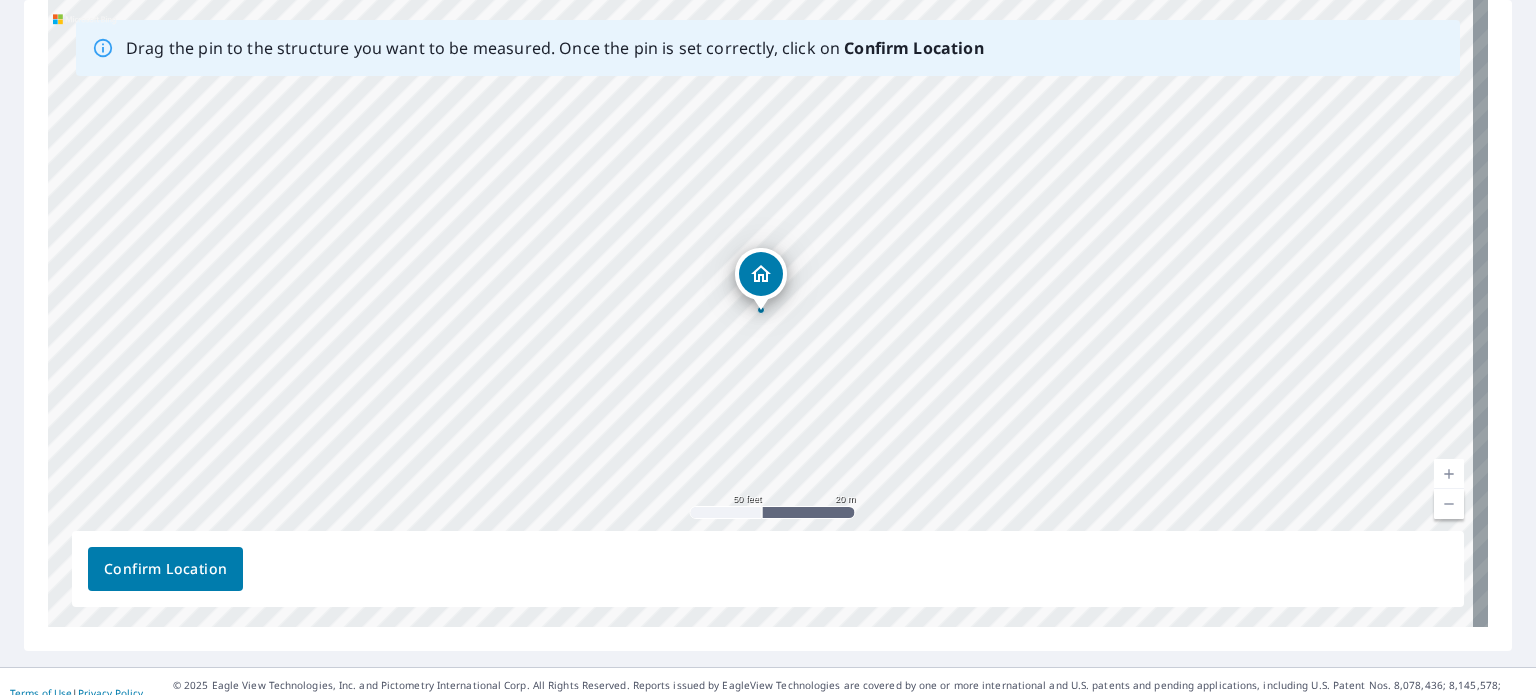 drag, startPoint x: 1520, startPoint y: 289, endPoint x: 1535, endPoint y: 212, distance: 78.44743 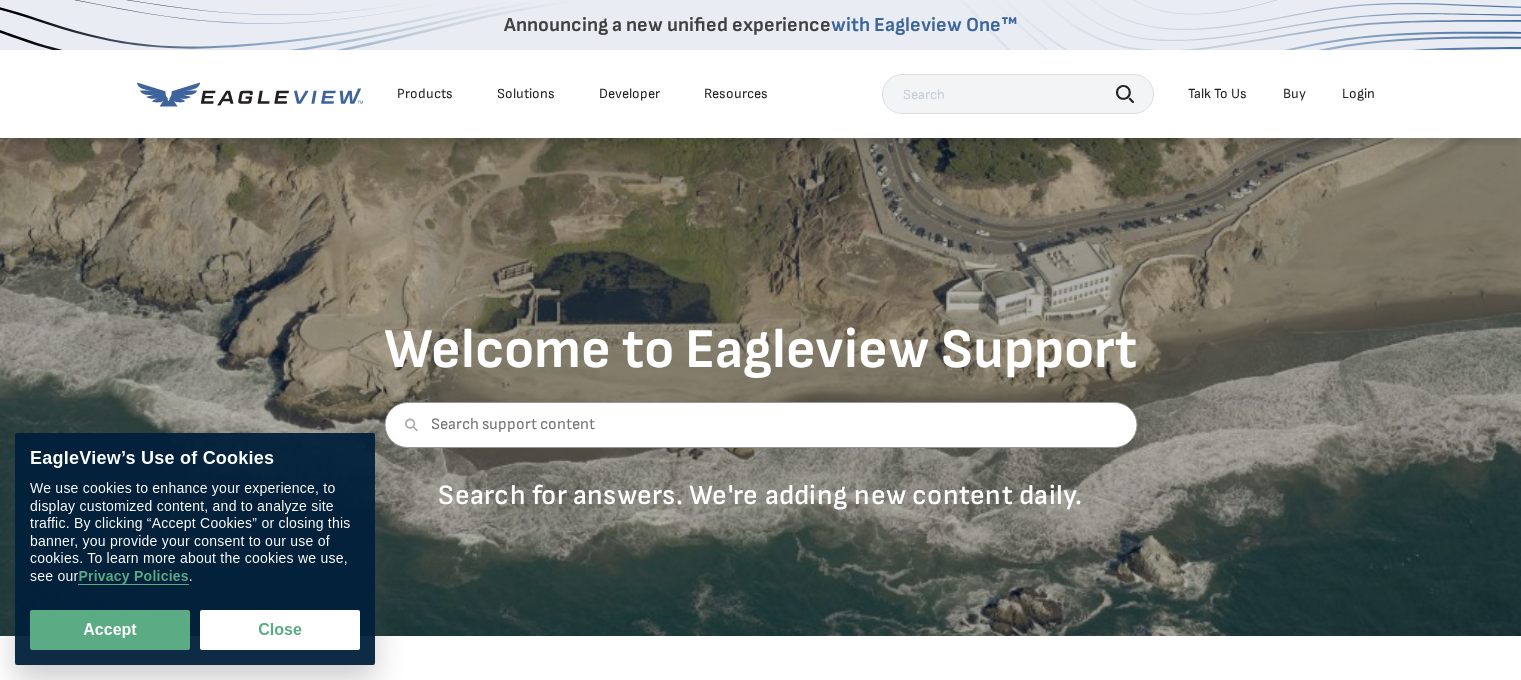 scroll, scrollTop: 0, scrollLeft: 0, axis: both 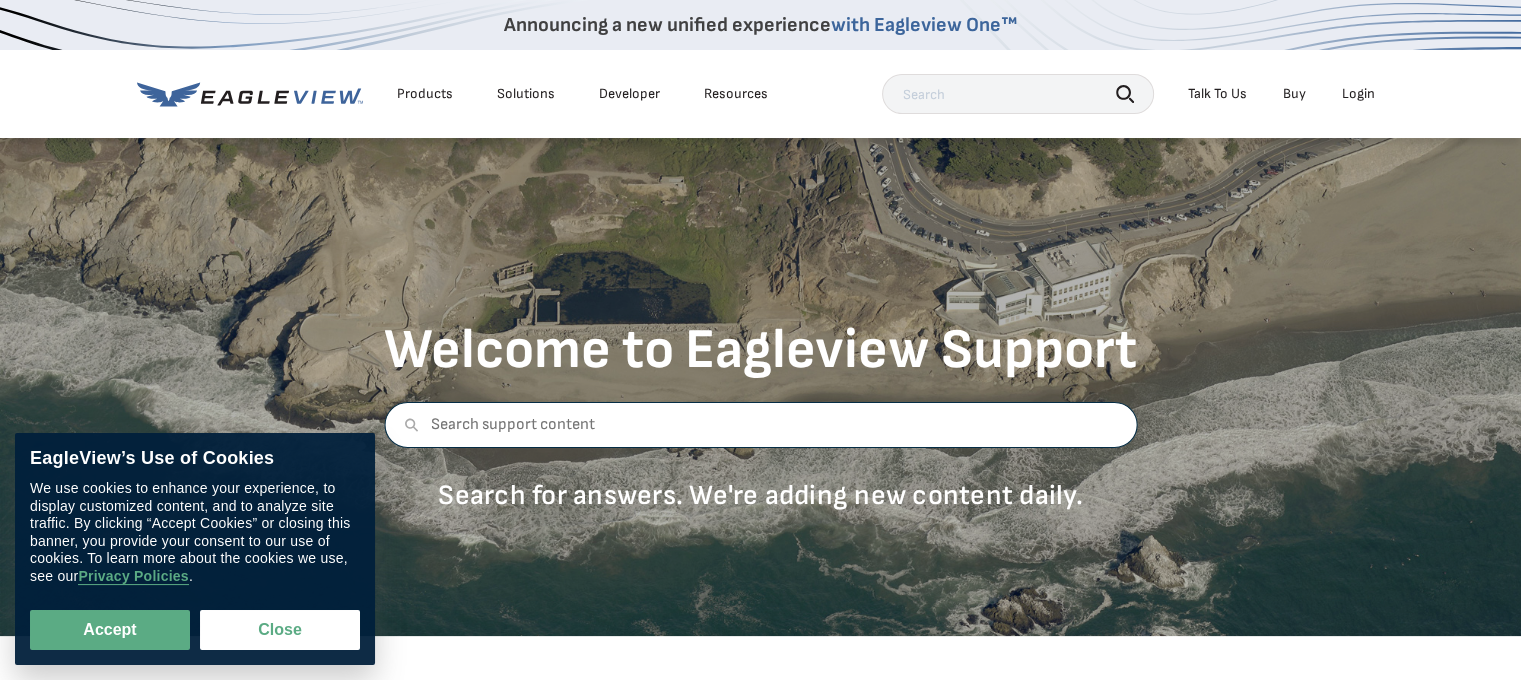 click at bounding box center [760, 425] 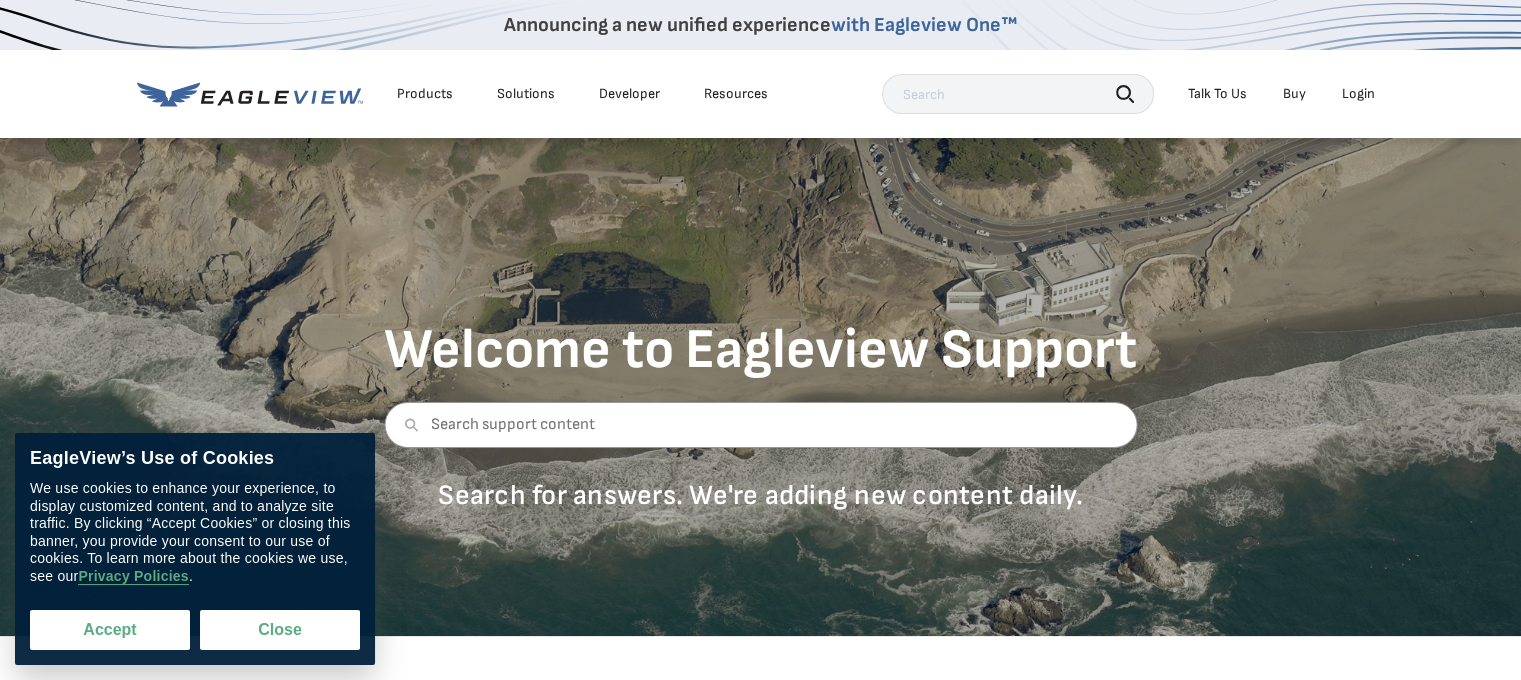 click on "Accept" at bounding box center [110, 630] 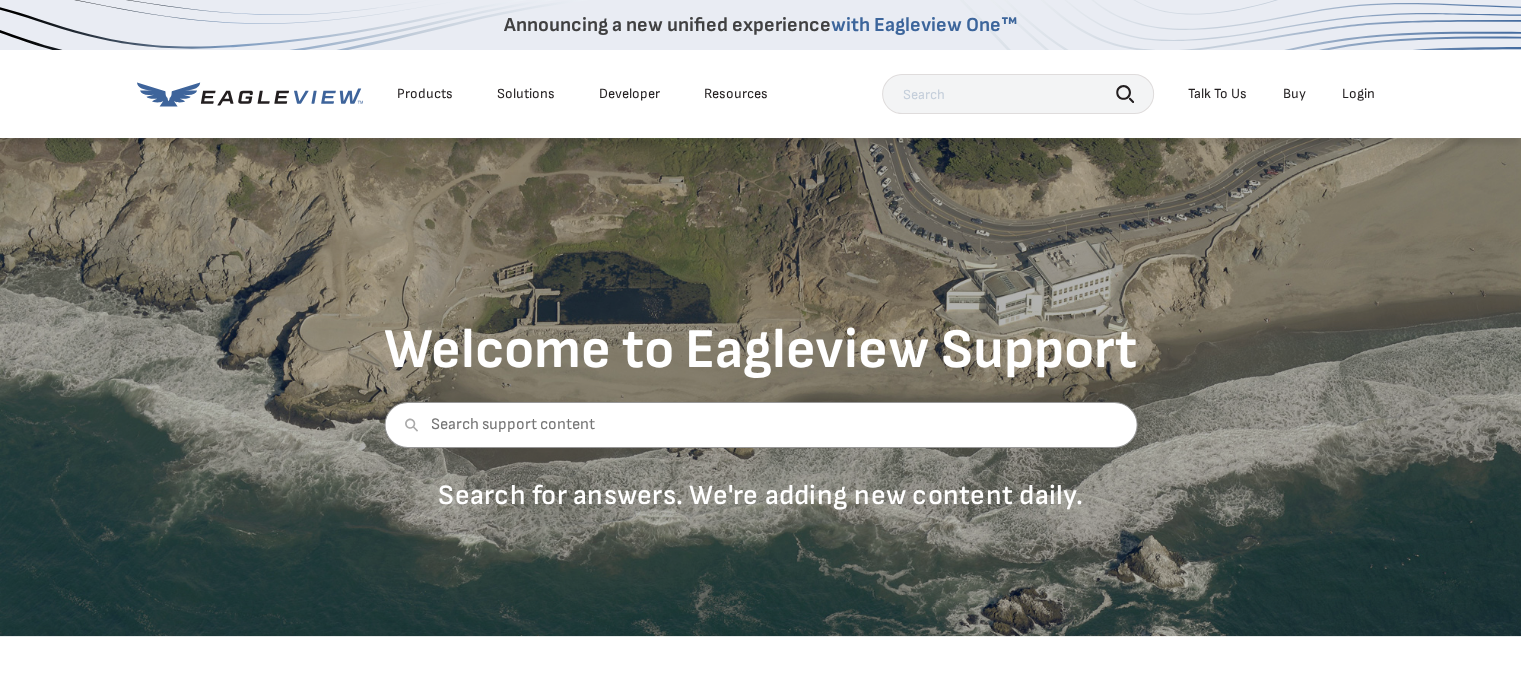 scroll, scrollTop: 85, scrollLeft: 0, axis: vertical 